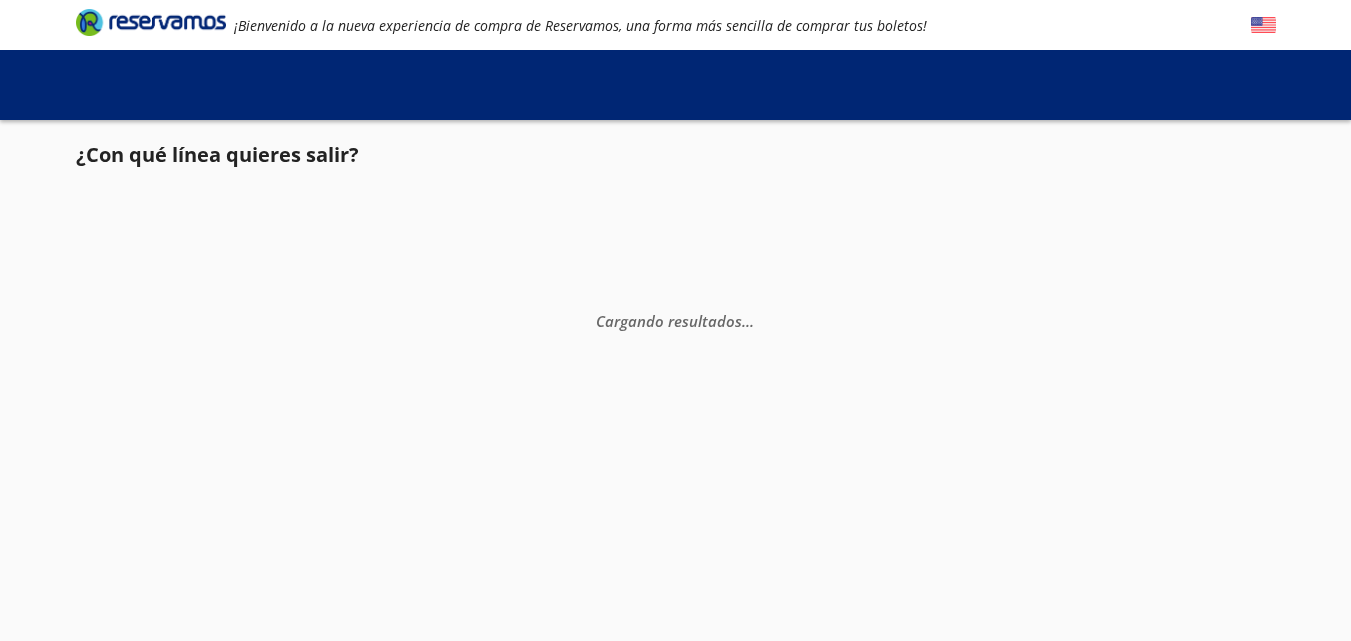 scroll, scrollTop: 0, scrollLeft: 0, axis: both 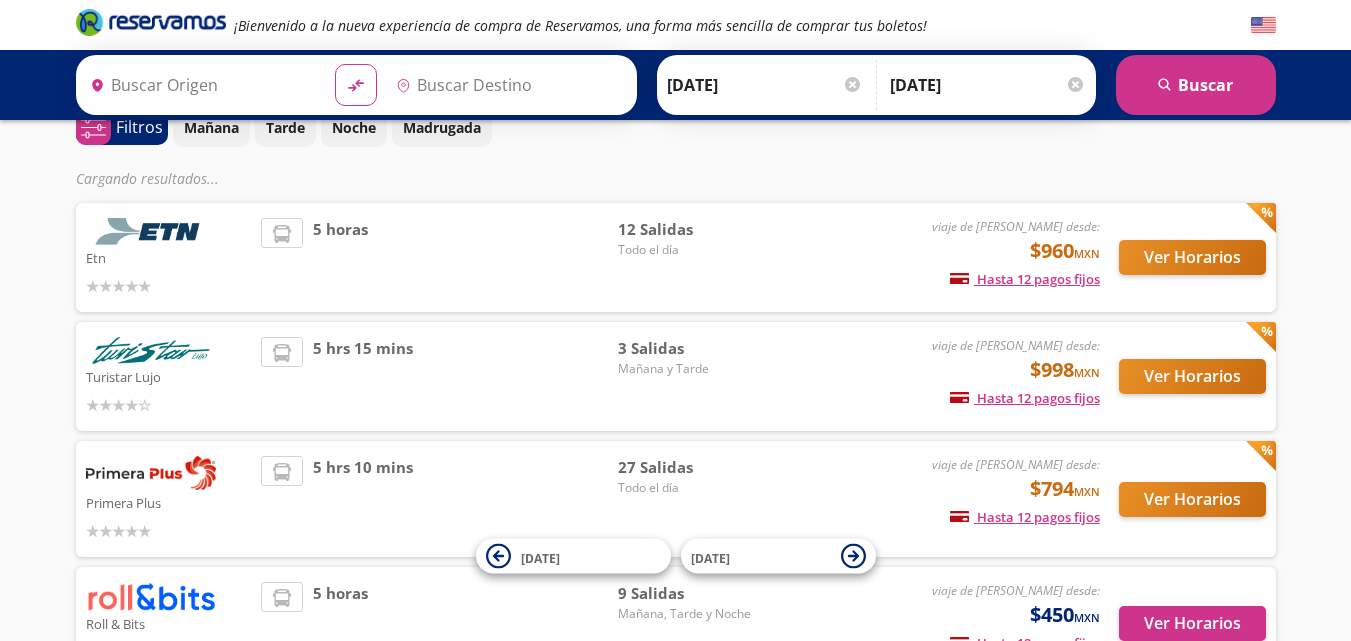 type on "[GEOGRAPHIC_DATA], [GEOGRAPHIC_DATA]" 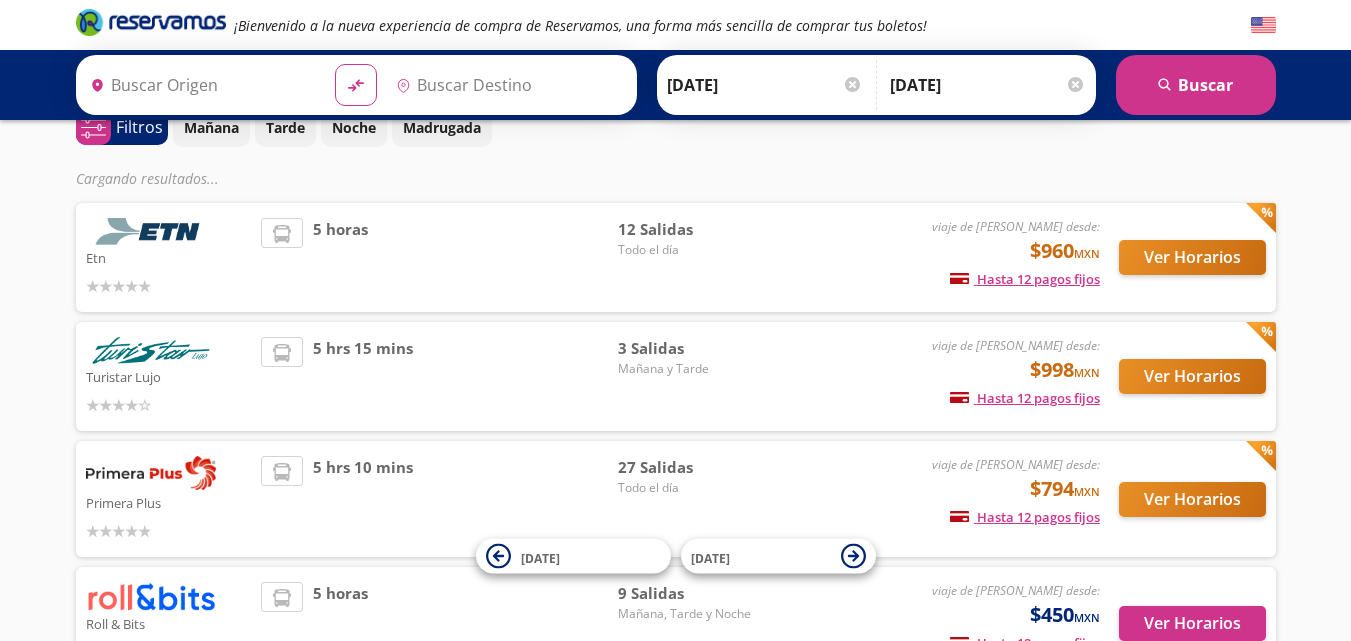 type on "[GEOGRAPHIC_DATA], [GEOGRAPHIC_DATA]" 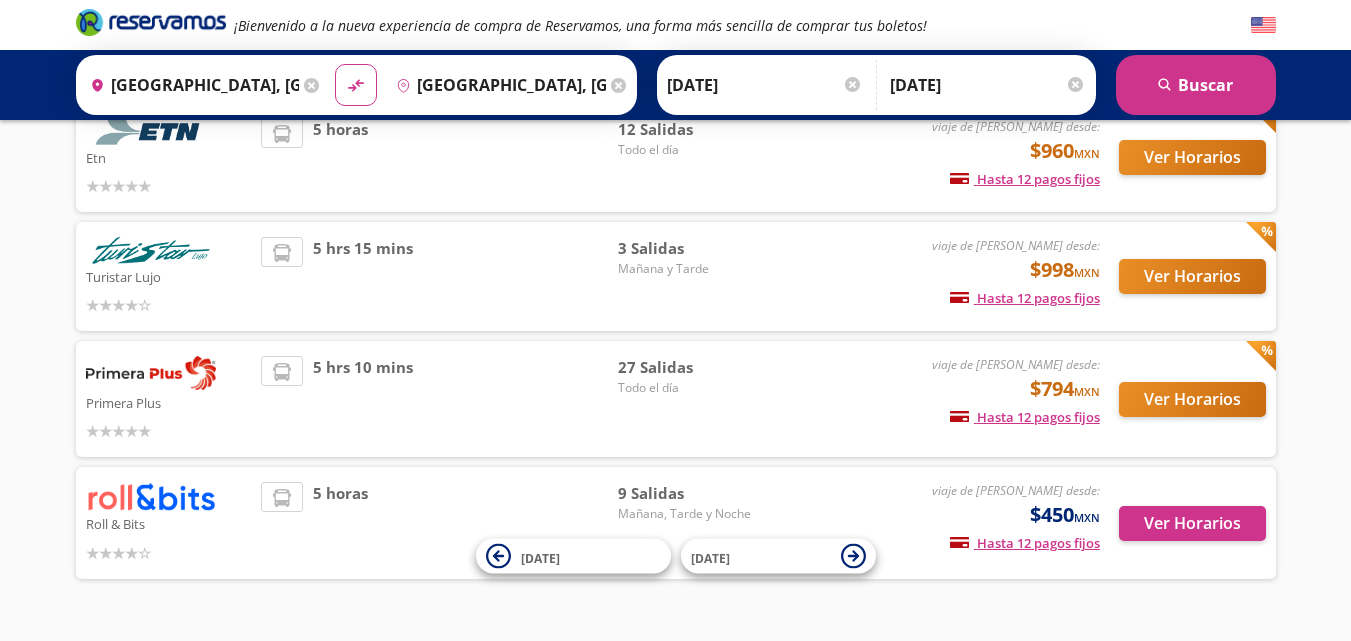 scroll, scrollTop: 250, scrollLeft: 0, axis: vertical 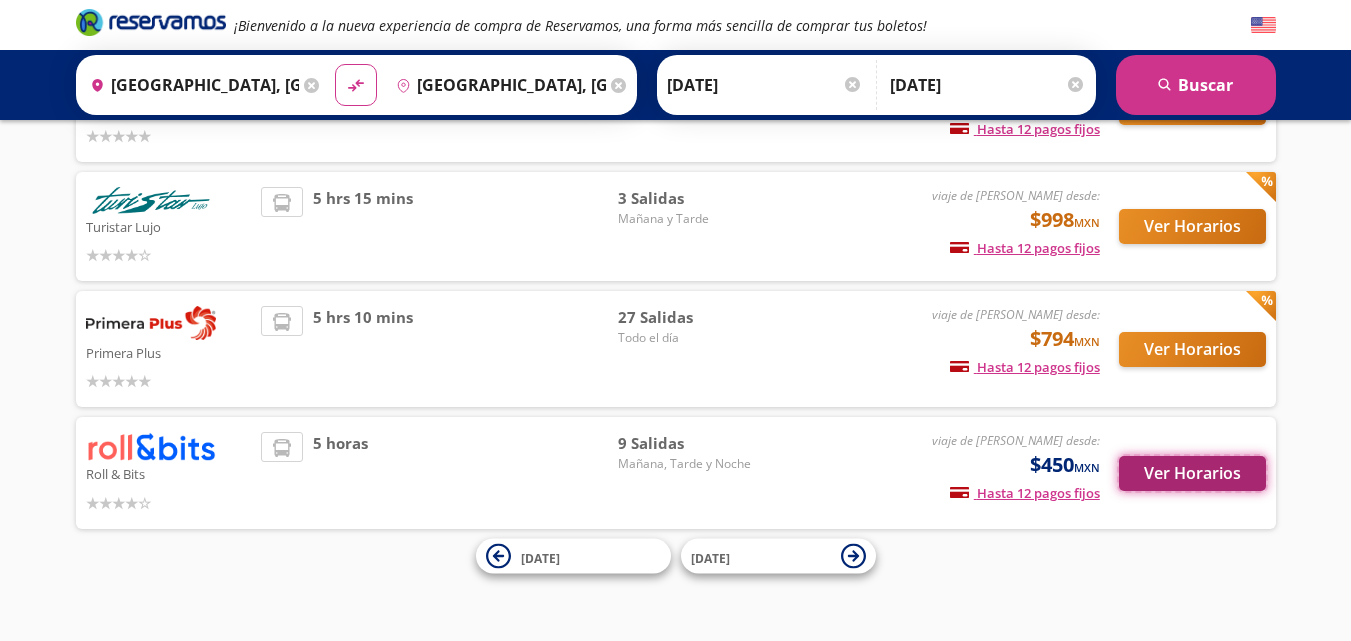 click on "Ver Horarios" at bounding box center [1192, 473] 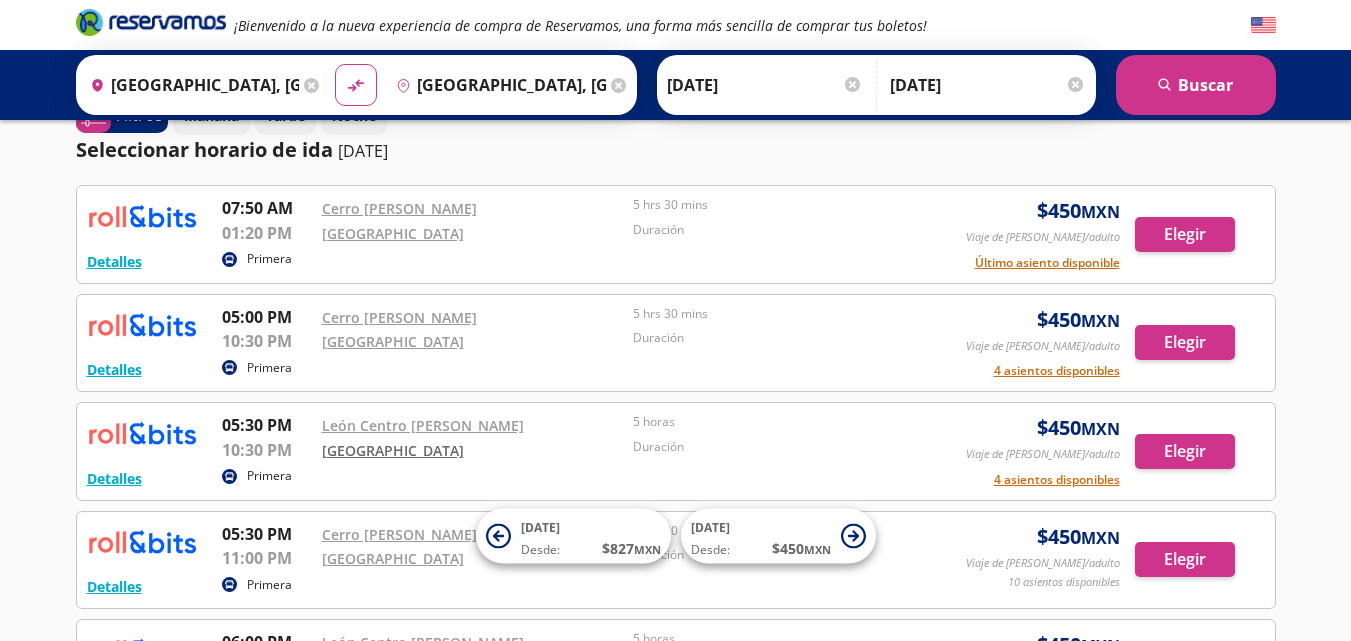 scroll, scrollTop: 0, scrollLeft: 0, axis: both 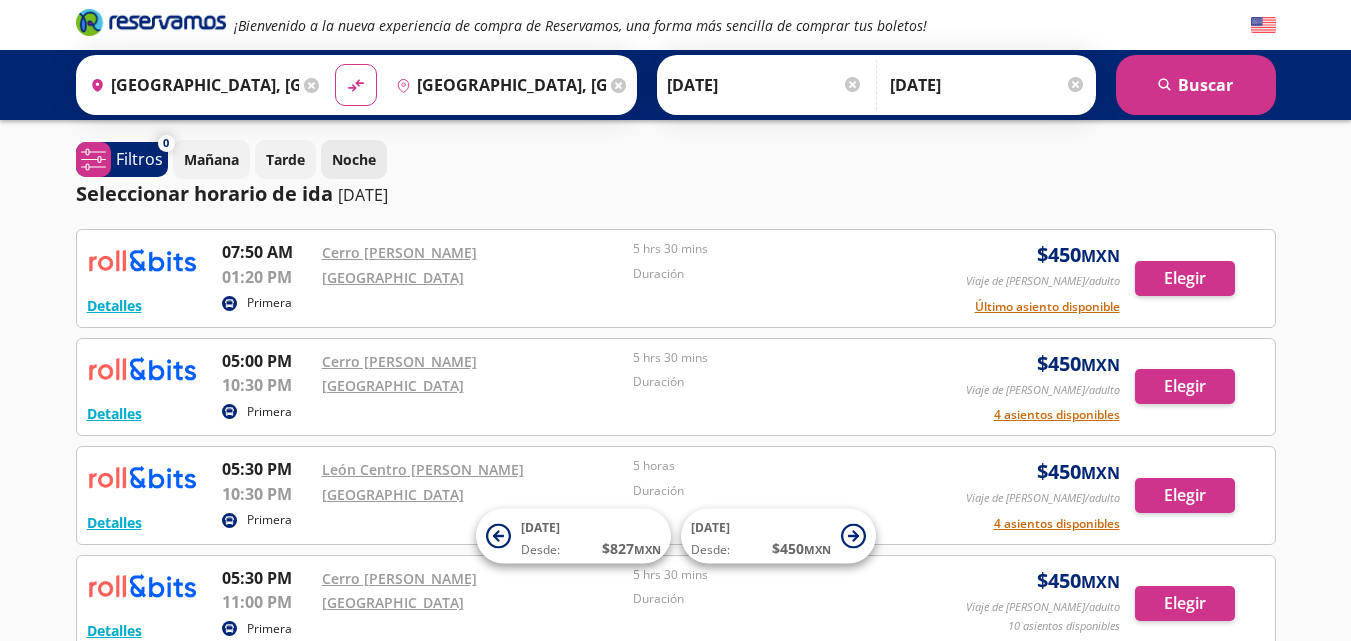 click on "Noche" at bounding box center (354, 159) 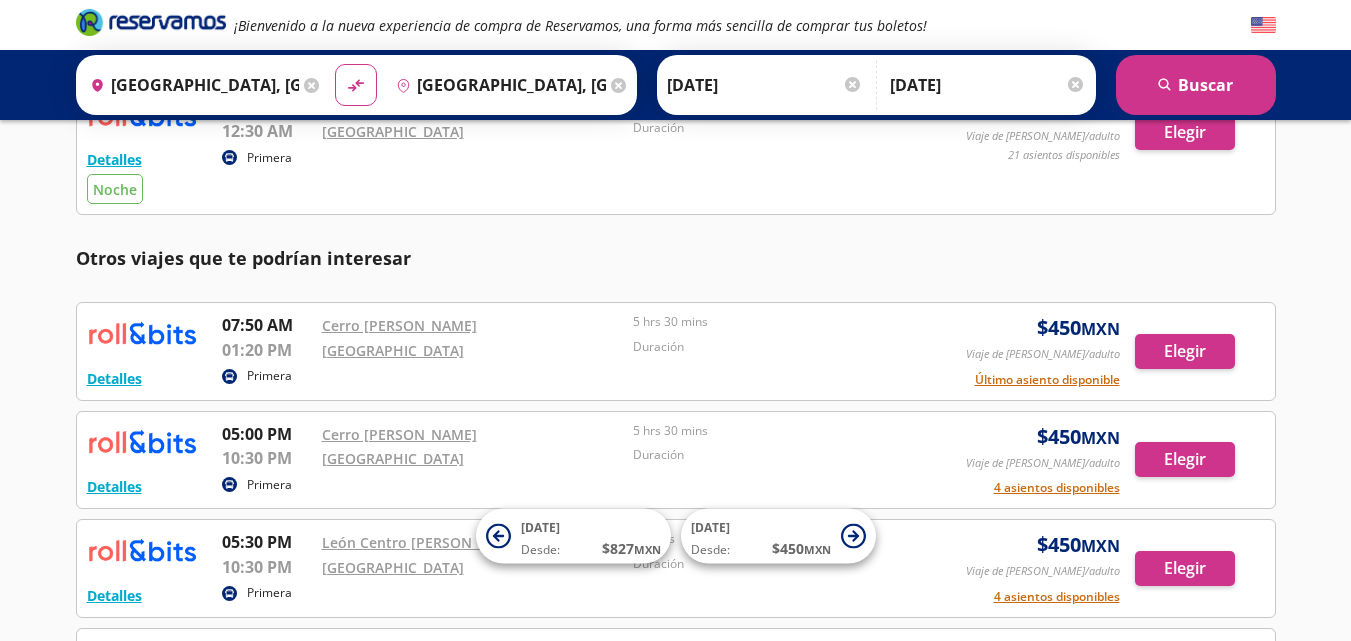 scroll, scrollTop: 0, scrollLeft: 0, axis: both 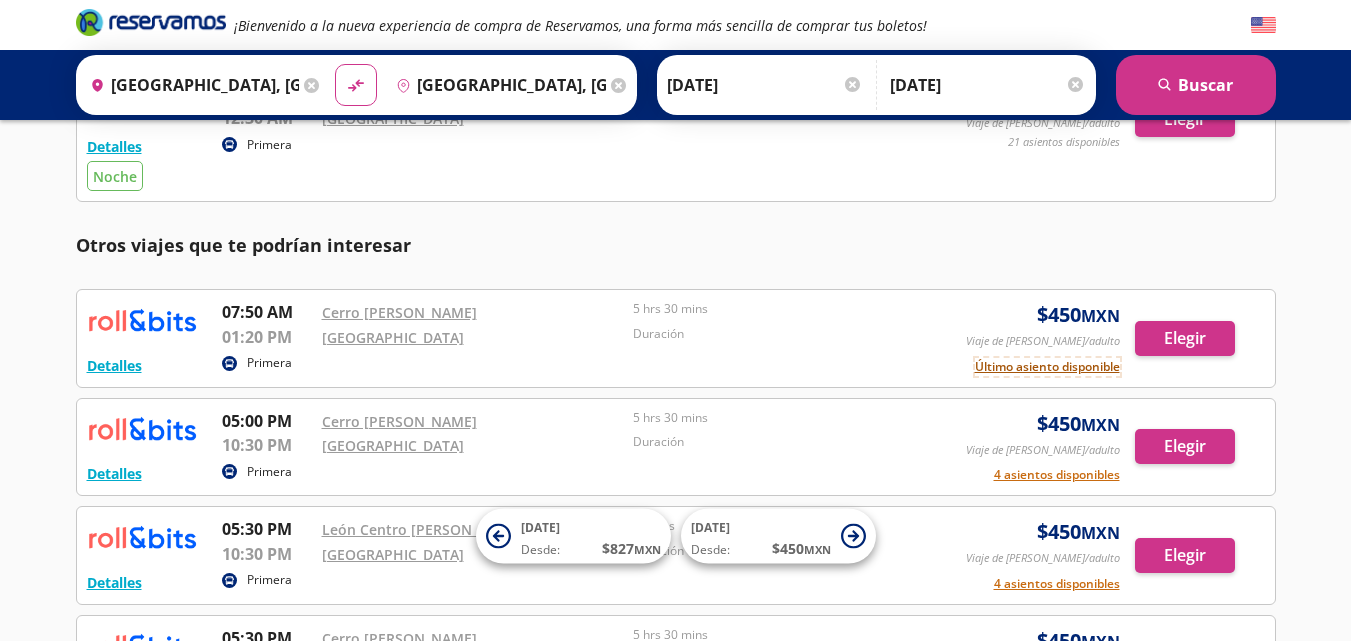 click on "Último asiento disponible" at bounding box center [1047, 367] 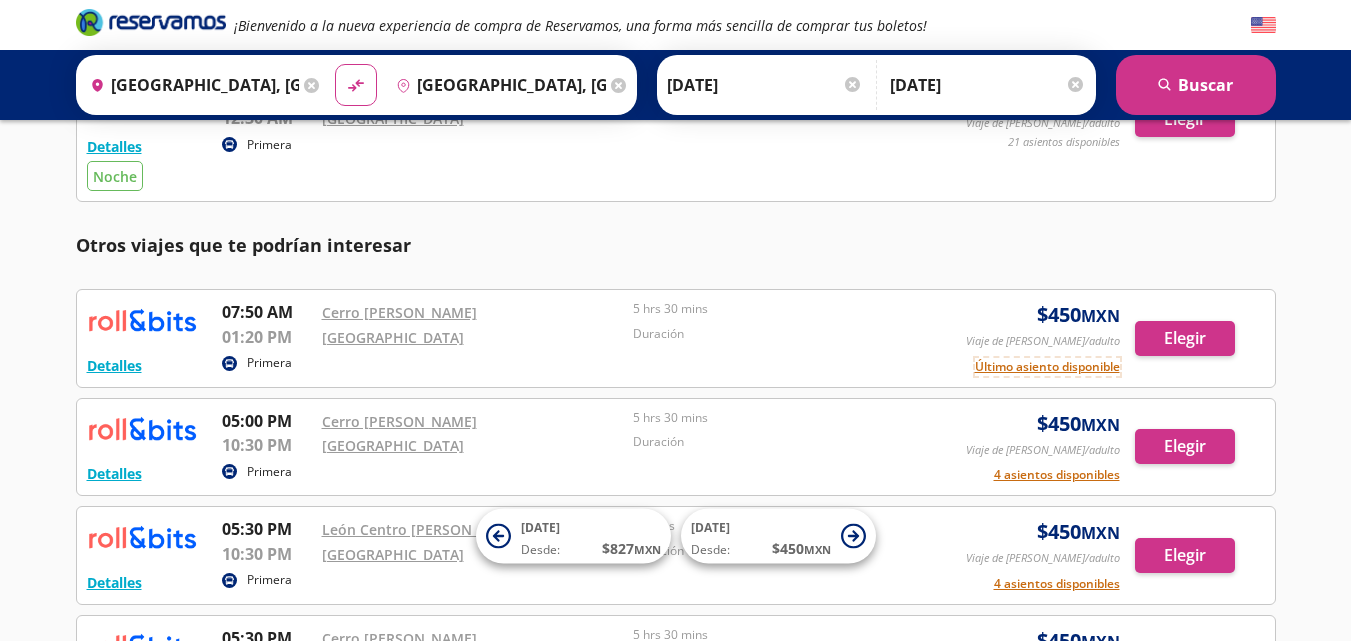 scroll, scrollTop: 400, scrollLeft: 0, axis: vertical 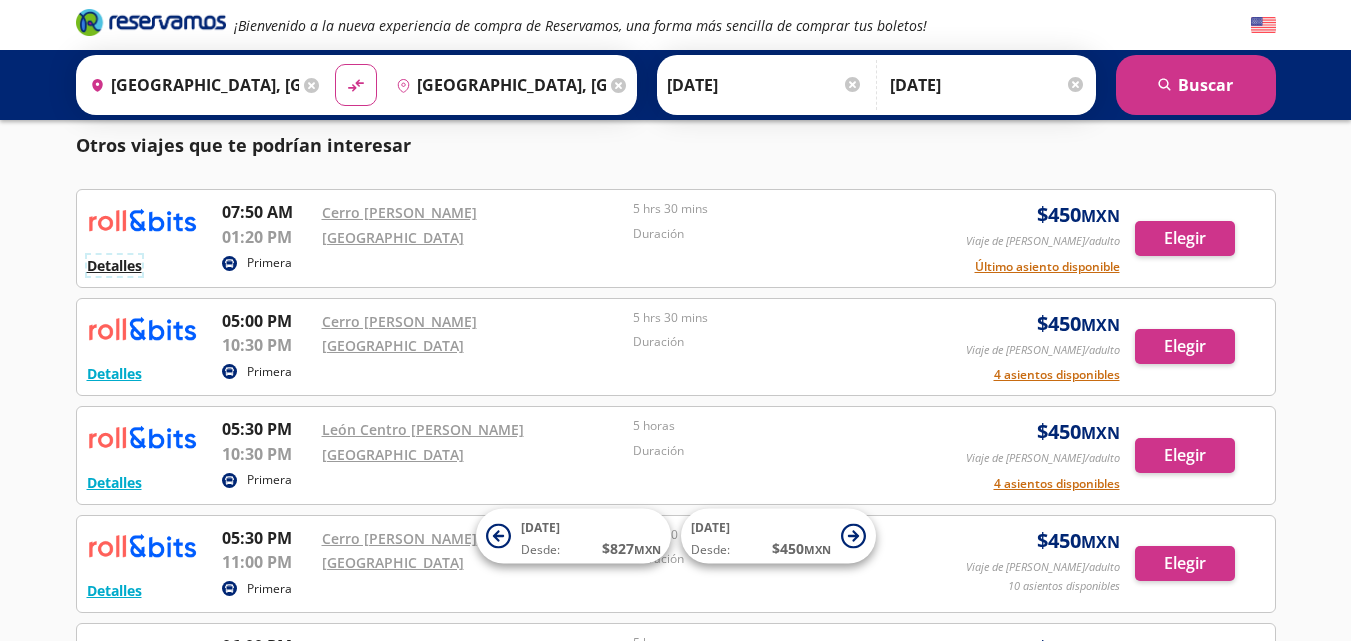 click on "Detalles" at bounding box center (114, 265) 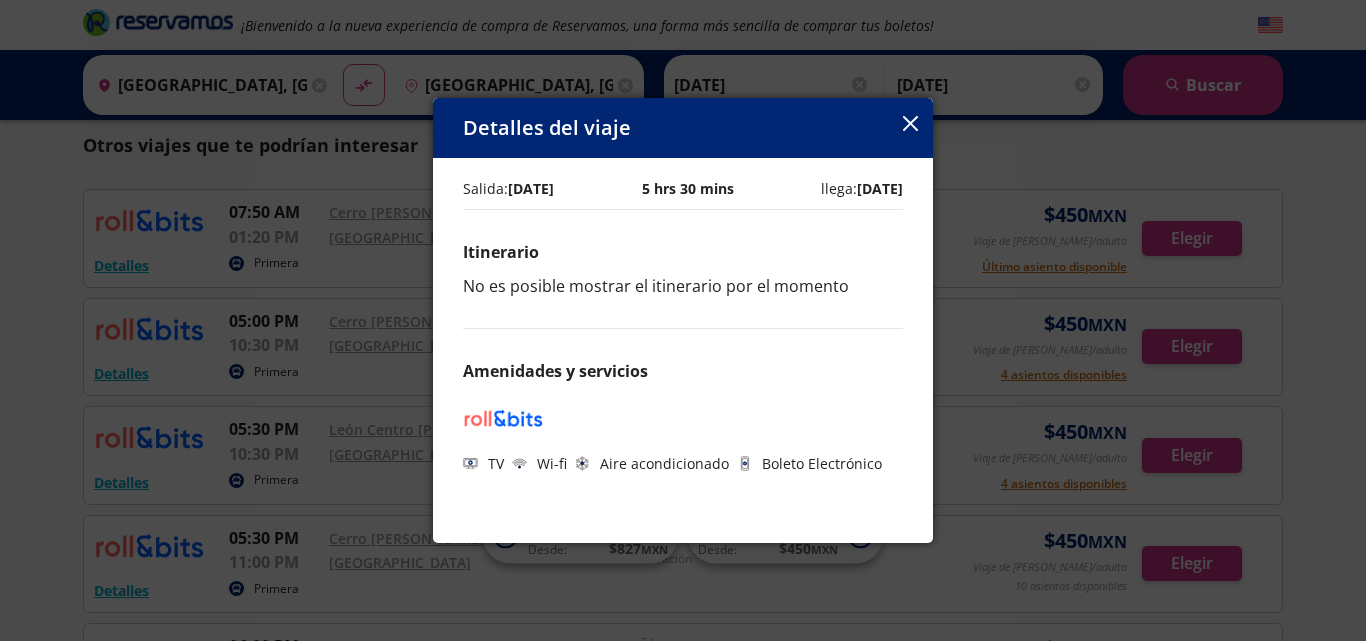 click on "Detalles del viaje" at bounding box center [683, 128] 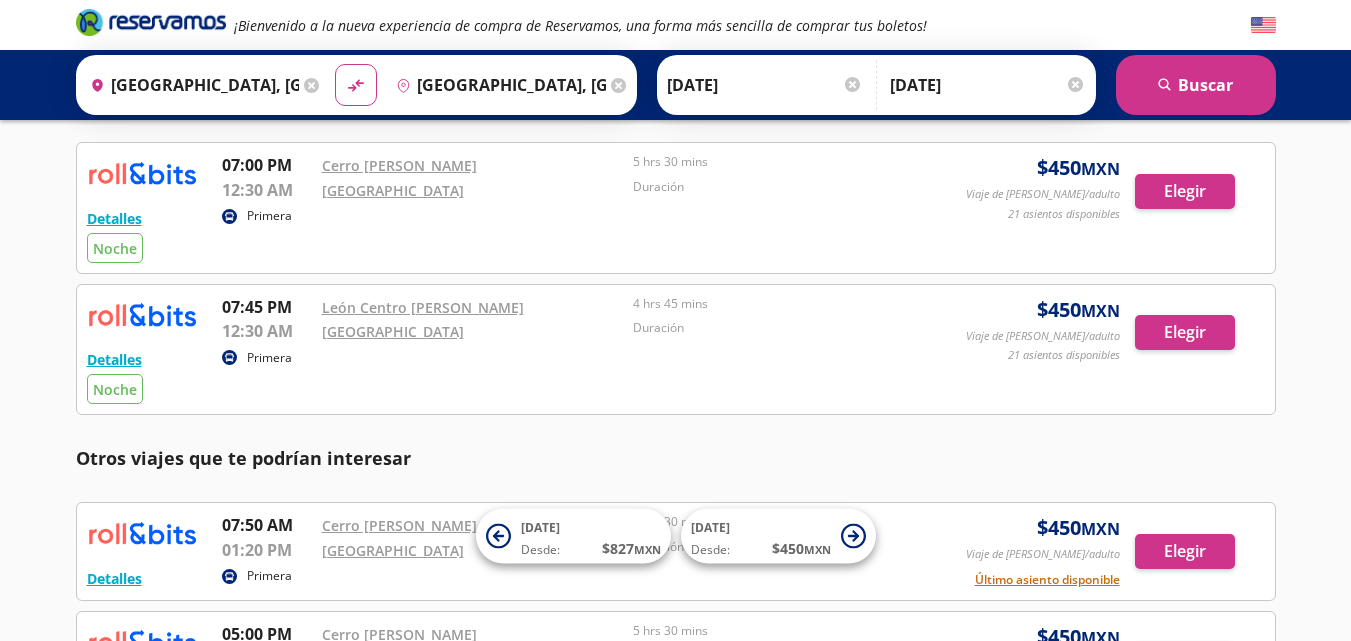 scroll, scrollTop: 0, scrollLeft: 0, axis: both 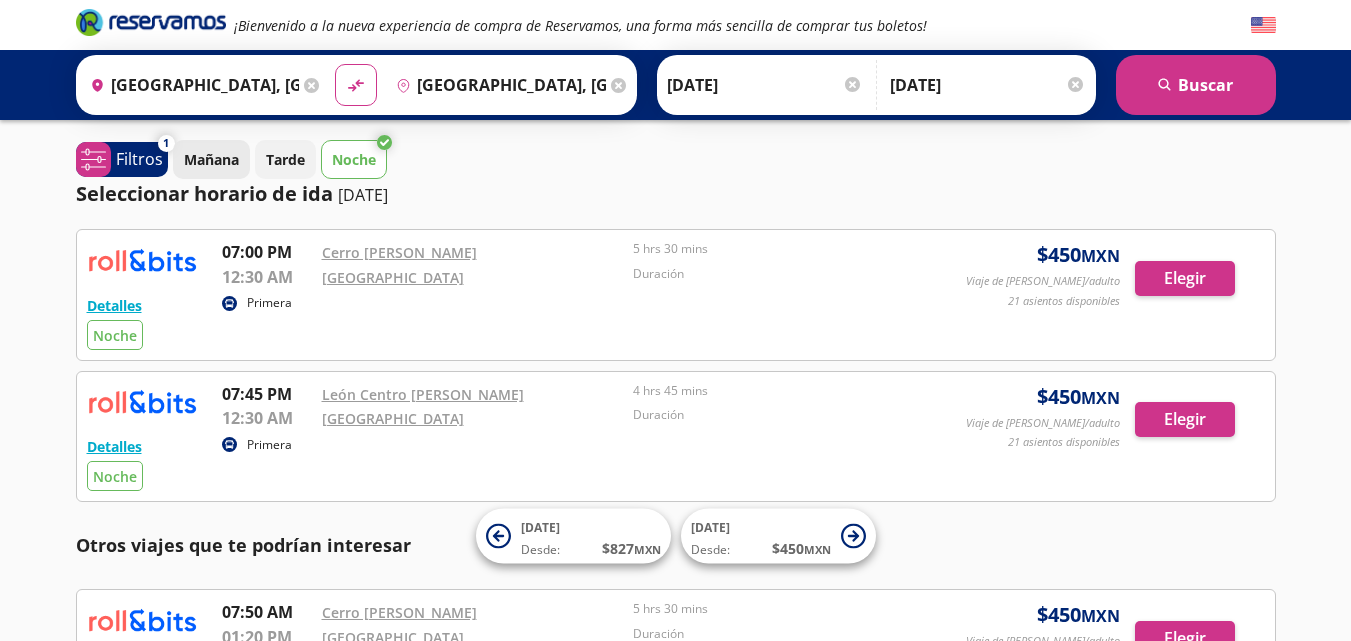 click on "Mañana" at bounding box center [211, 159] 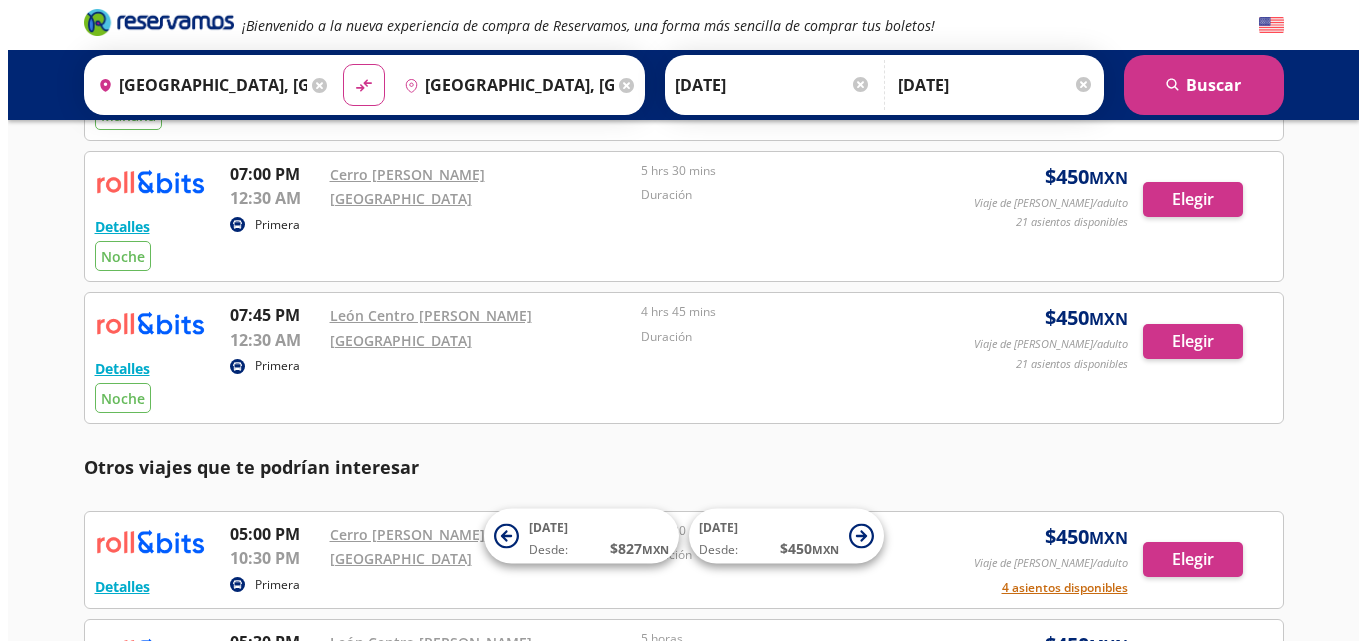 scroll, scrollTop: 20, scrollLeft: 0, axis: vertical 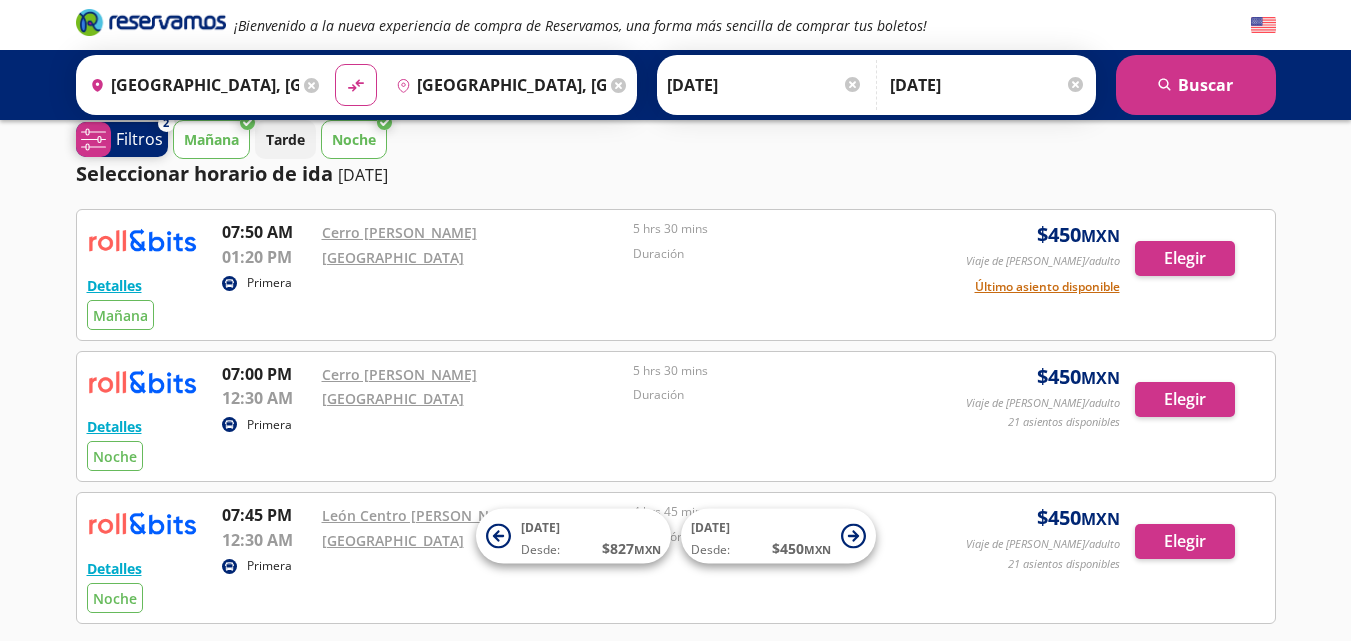 click on "Filtros" at bounding box center [139, 139] 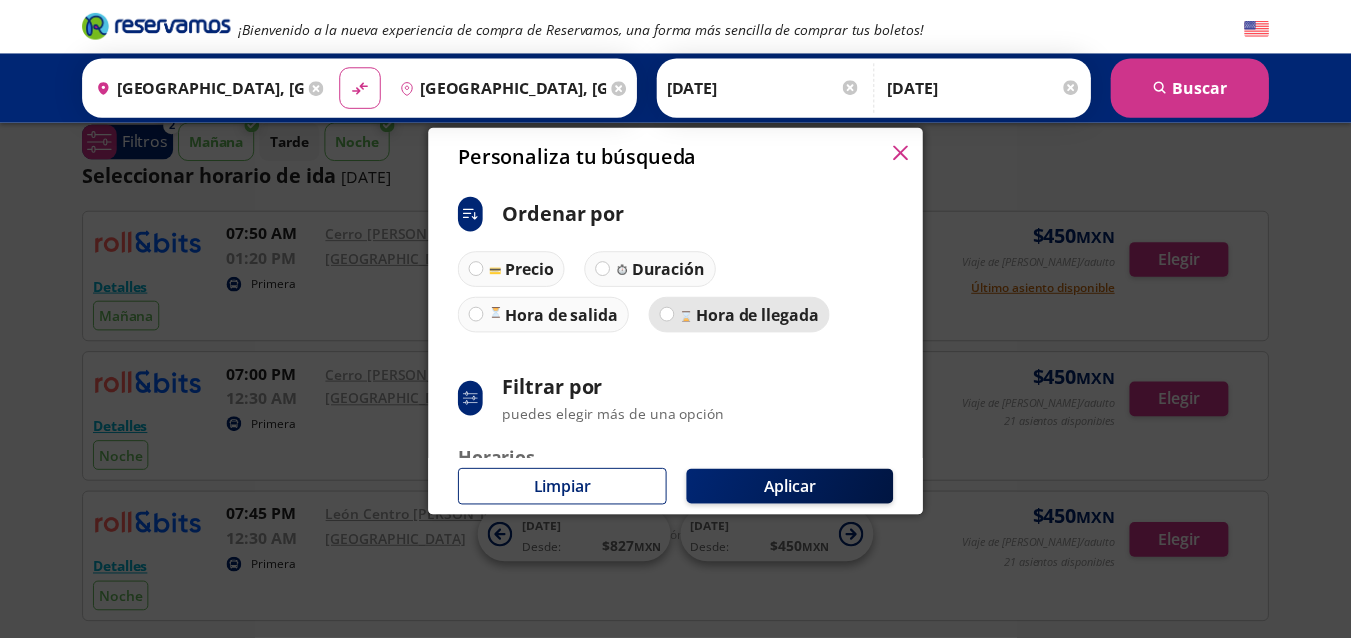 scroll, scrollTop: 200, scrollLeft: 0, axis: vertical 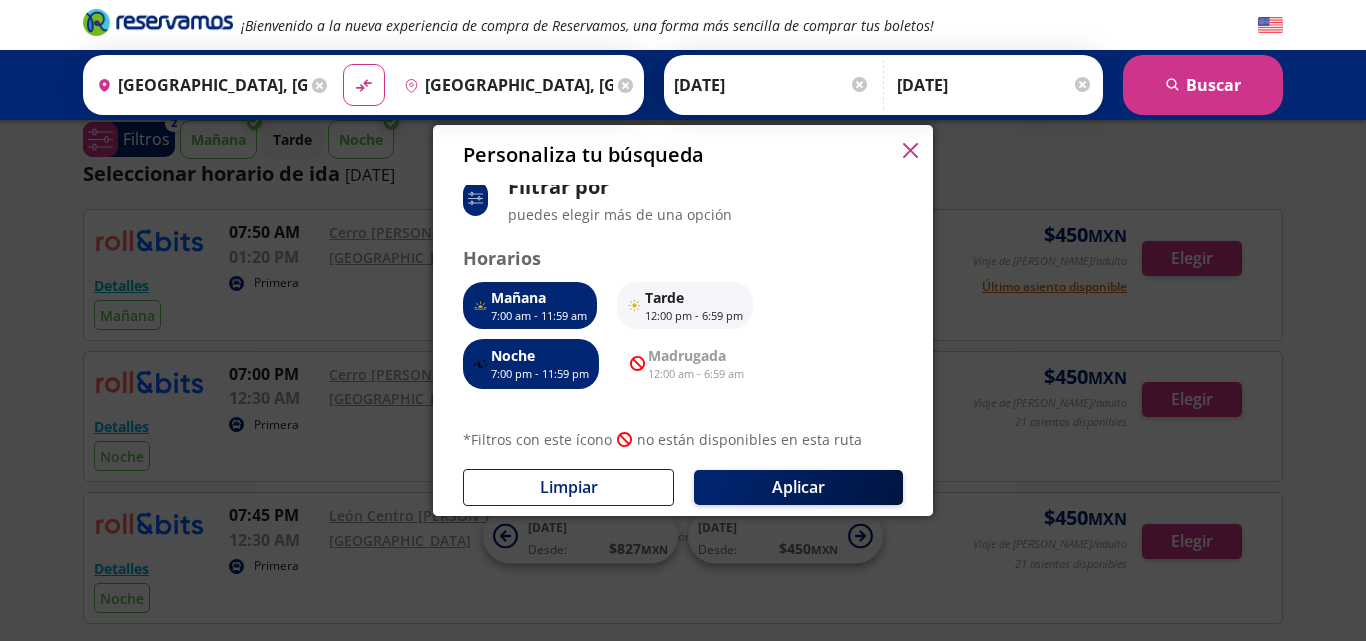 click on "Personaliza tu búsqueda ci:sort-ascending Ordenar por Precio Duración Hora de salida Hora de llegada system-uicons:filtering Filtrar por puedes elegir más de una opción Horarios [DATE] 7:00 am - 11:59 am Tarde 12:00 pm - 6:59 pm Noche 7:00 pm - 11:59 pm icomoon-free:blocked Madrugada 12:00 am - 6:59 am * Filtros con este ícono icomoon-free:blocked no están disponibles en esta ruta Limpiar Aplicar" at bounding box center [683, 320] 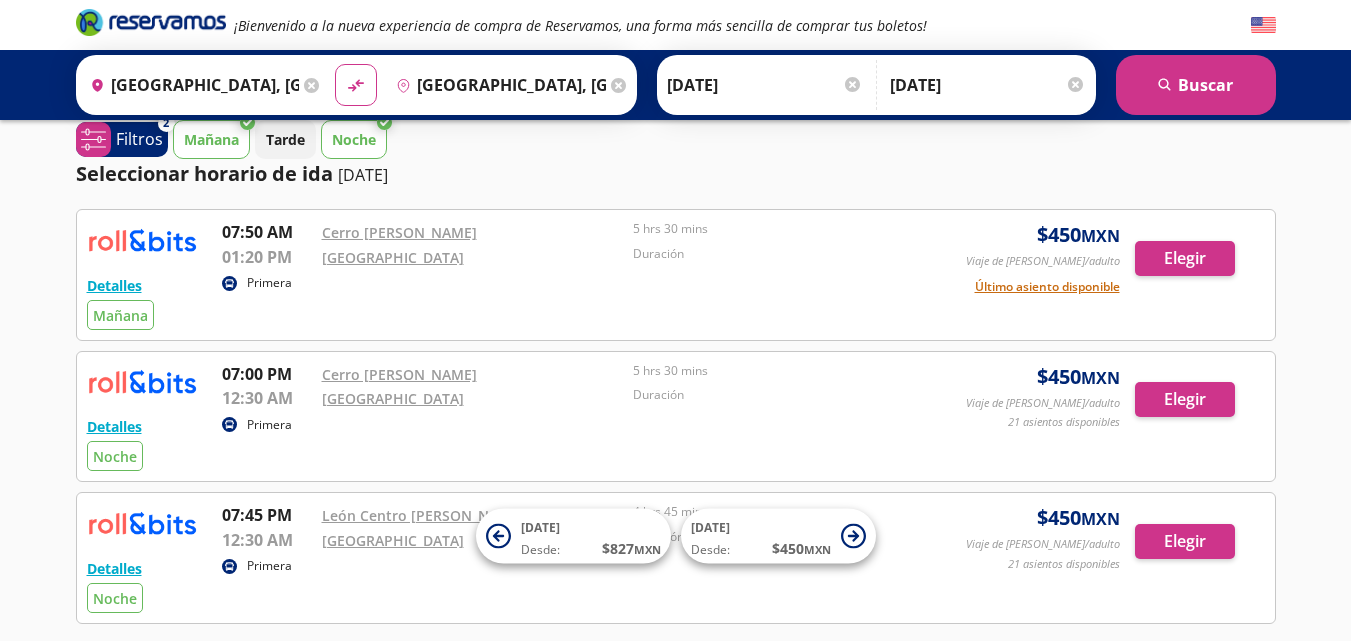 scroll, scrollTop: 0, scrollLeft: 0, axis: both 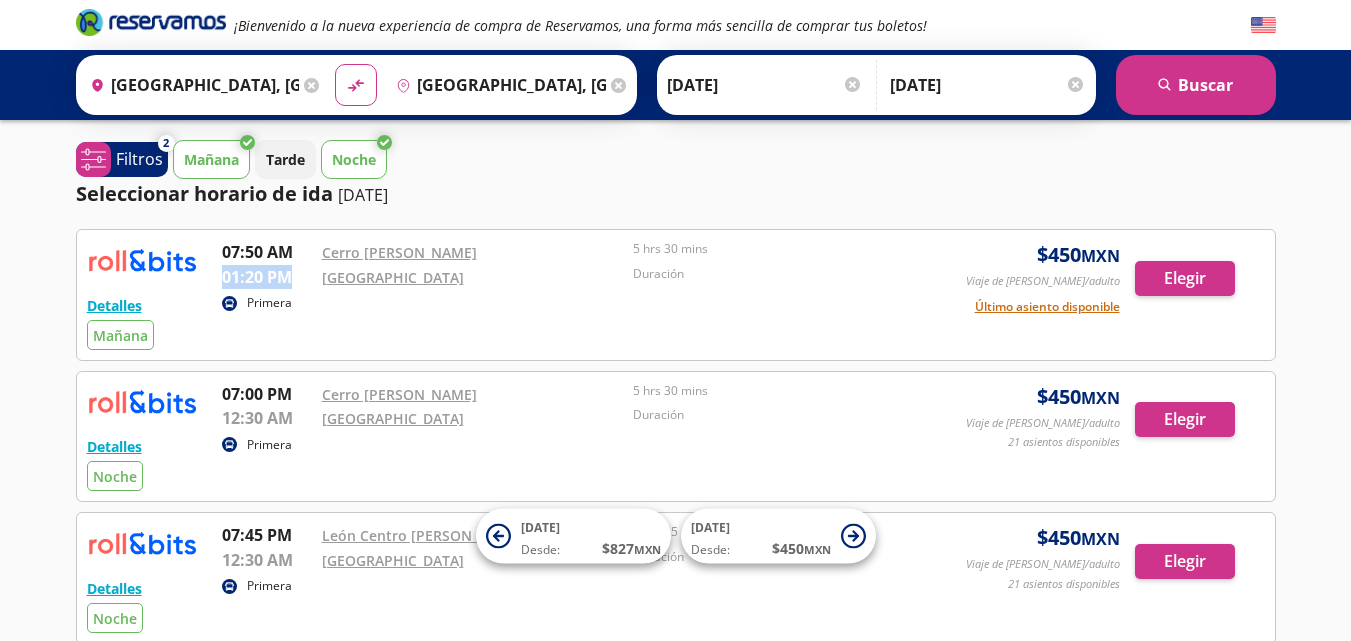 drag, startPoint x: 298, startPoint y: 276, endPoint x: 214, endPoint y: 276, distance: 84 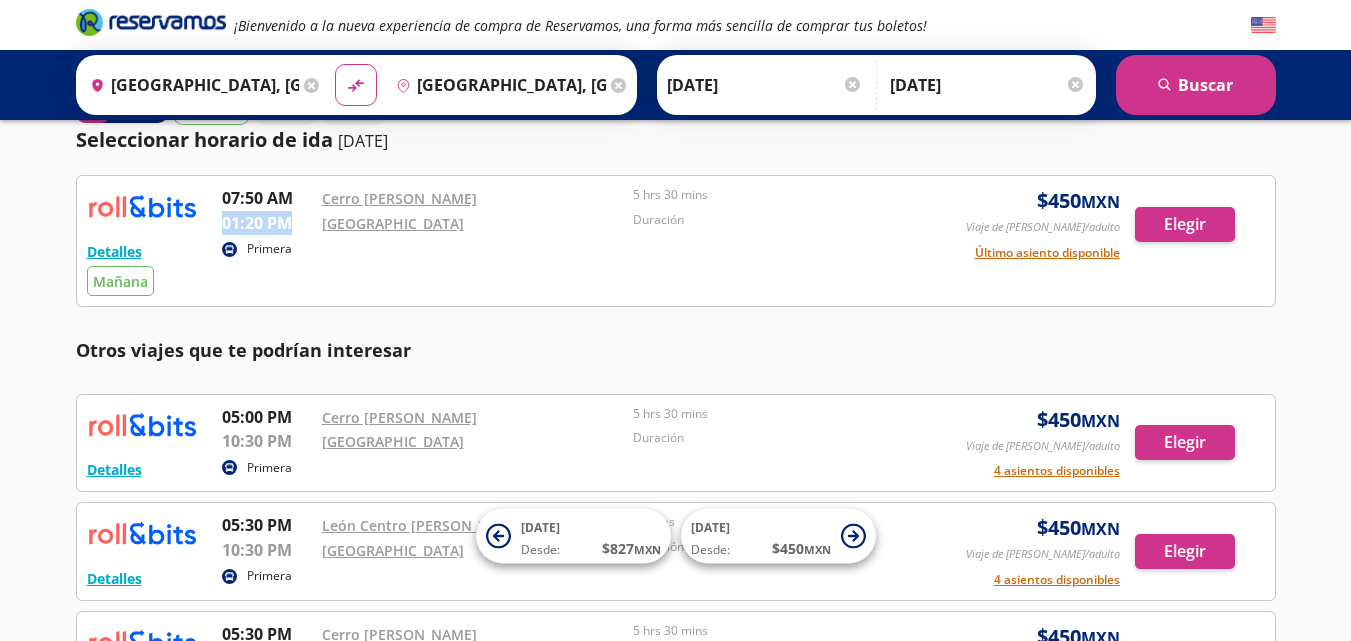 scroll, scrollTop: 0, scrollLeft: 0, axis: both 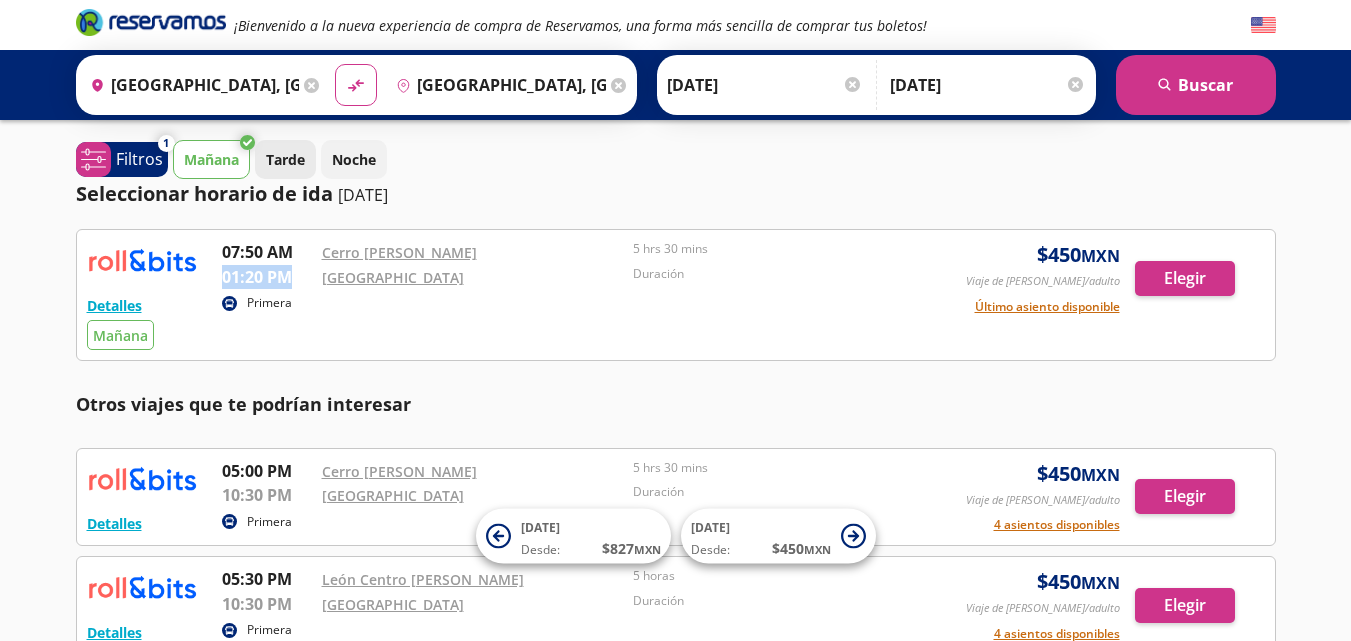 click on "Tarde" at bounding box center (285, 159) 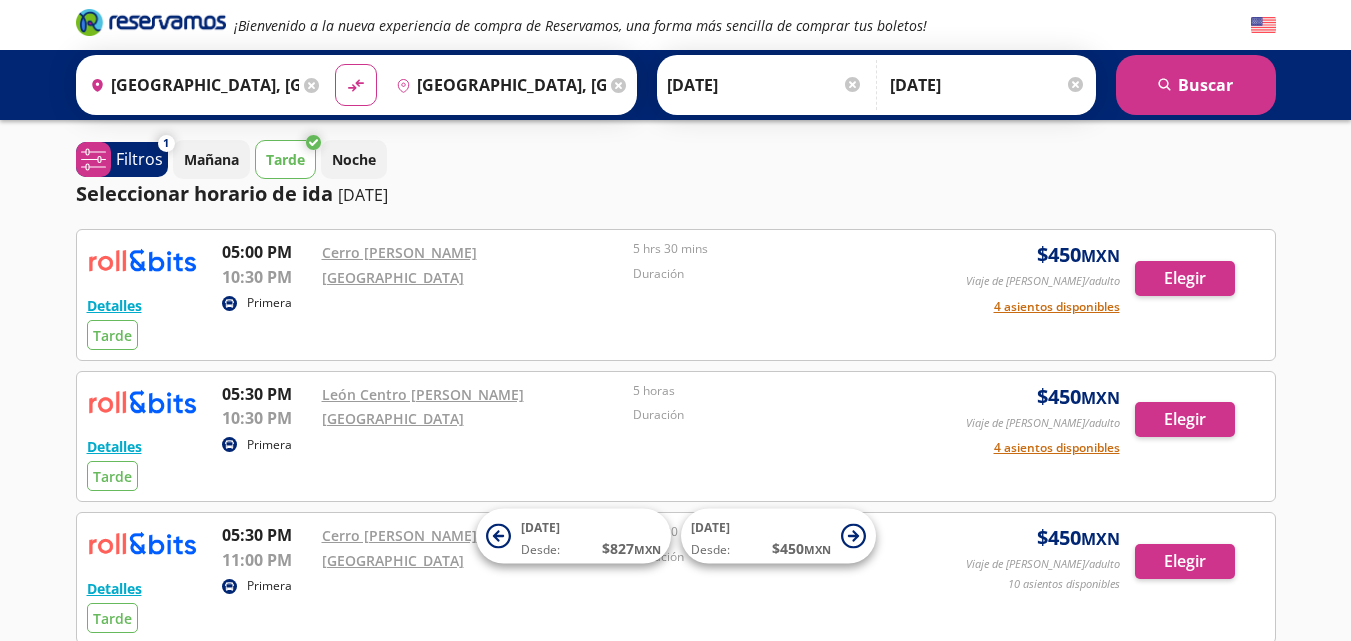 click on "Tarde" at bounding box center [285, 159] 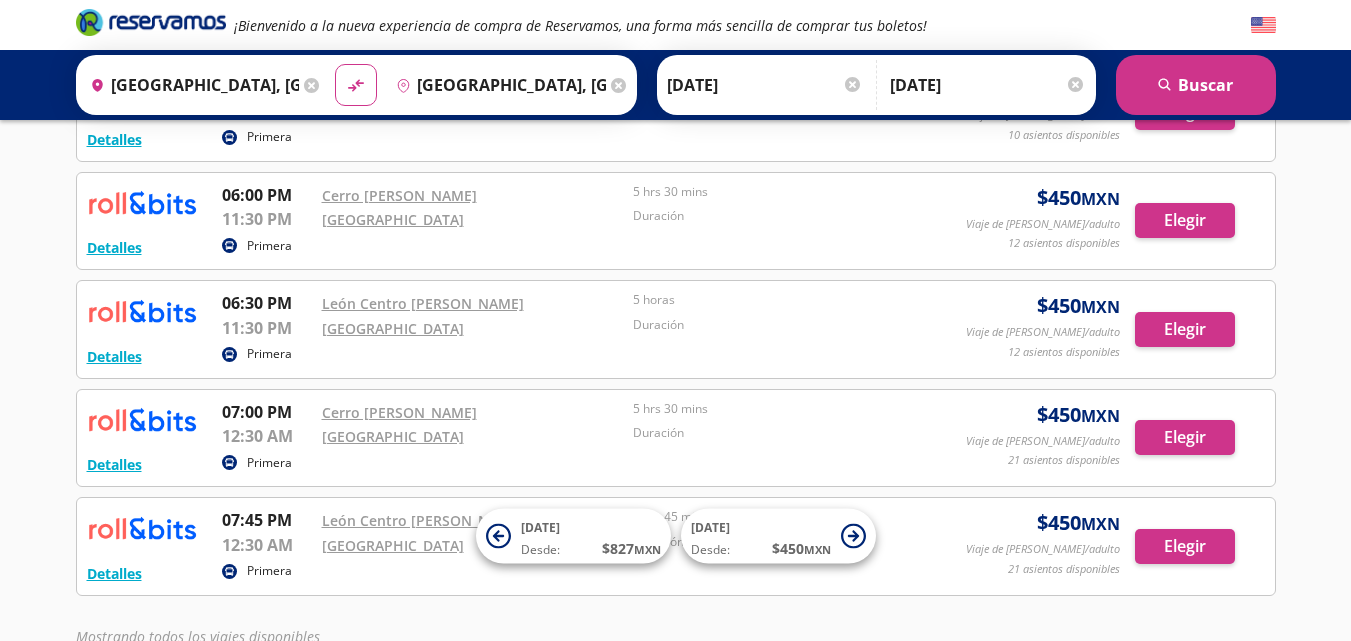 scroll, scrollTop: 700, scrollLeft: 0, axis: vertical 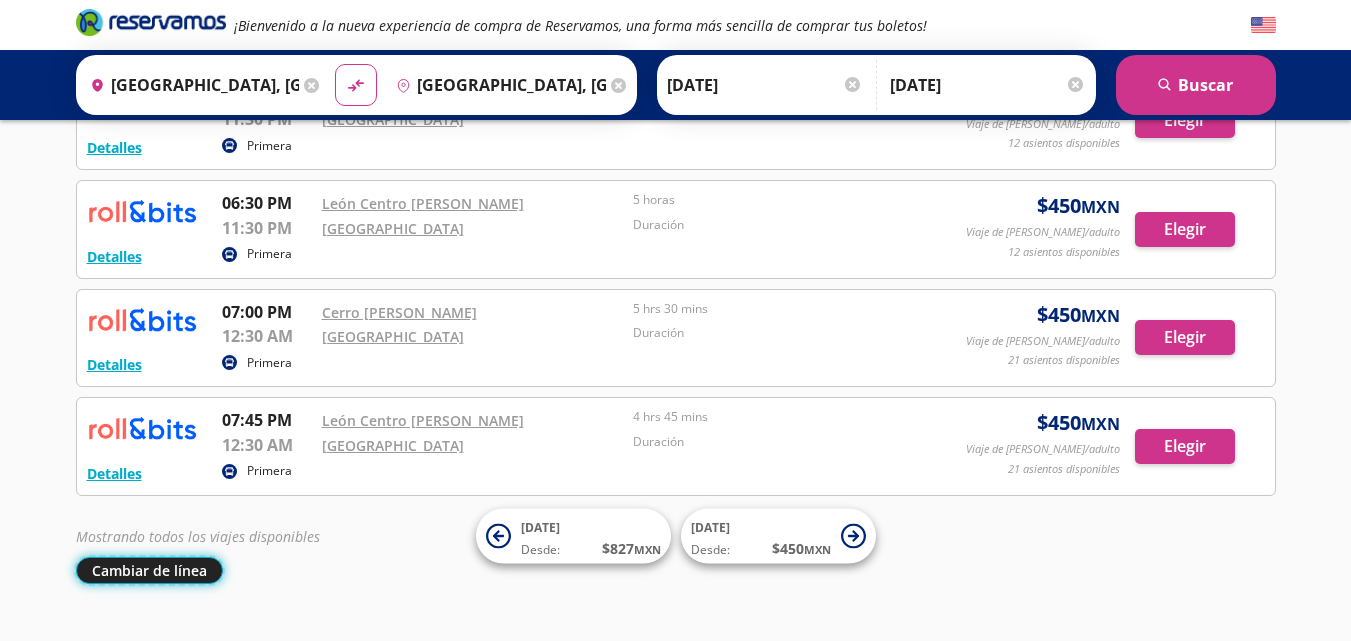 click on "Cambiar de línea" at bounding box center (149, 570) 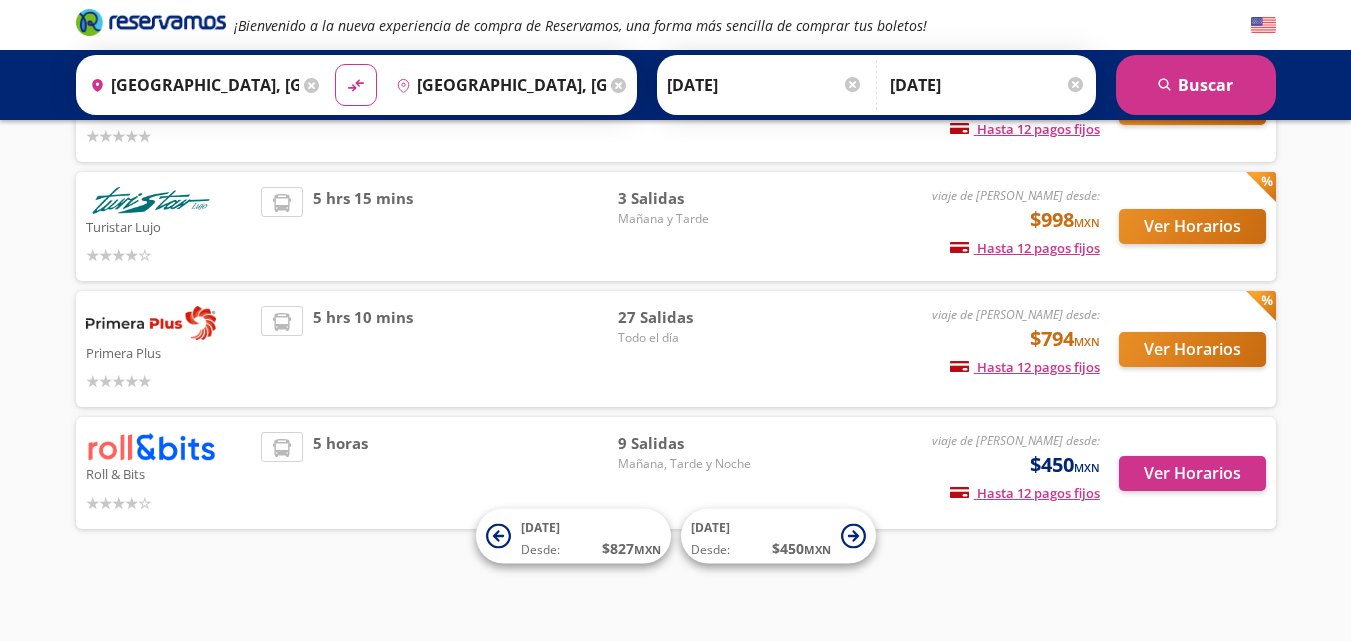 scroll, scrollTop: 210, scrollLeft: 0, axis: vertical 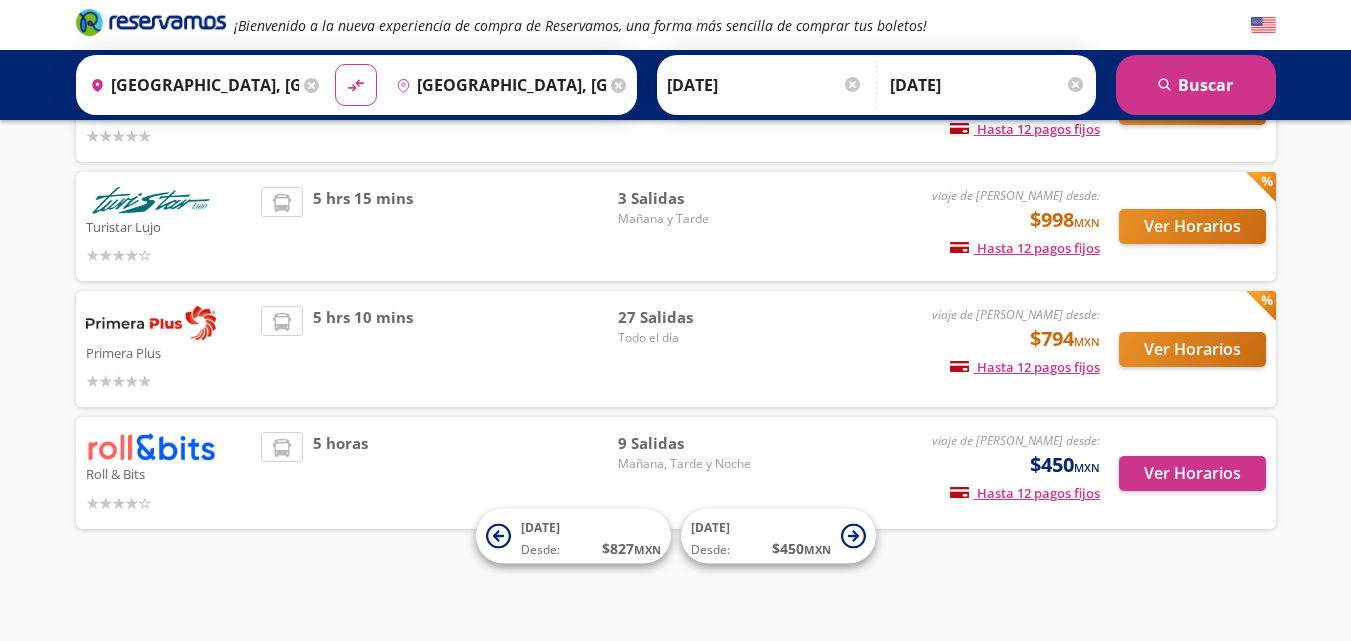 click at bounding box center [169, 380] 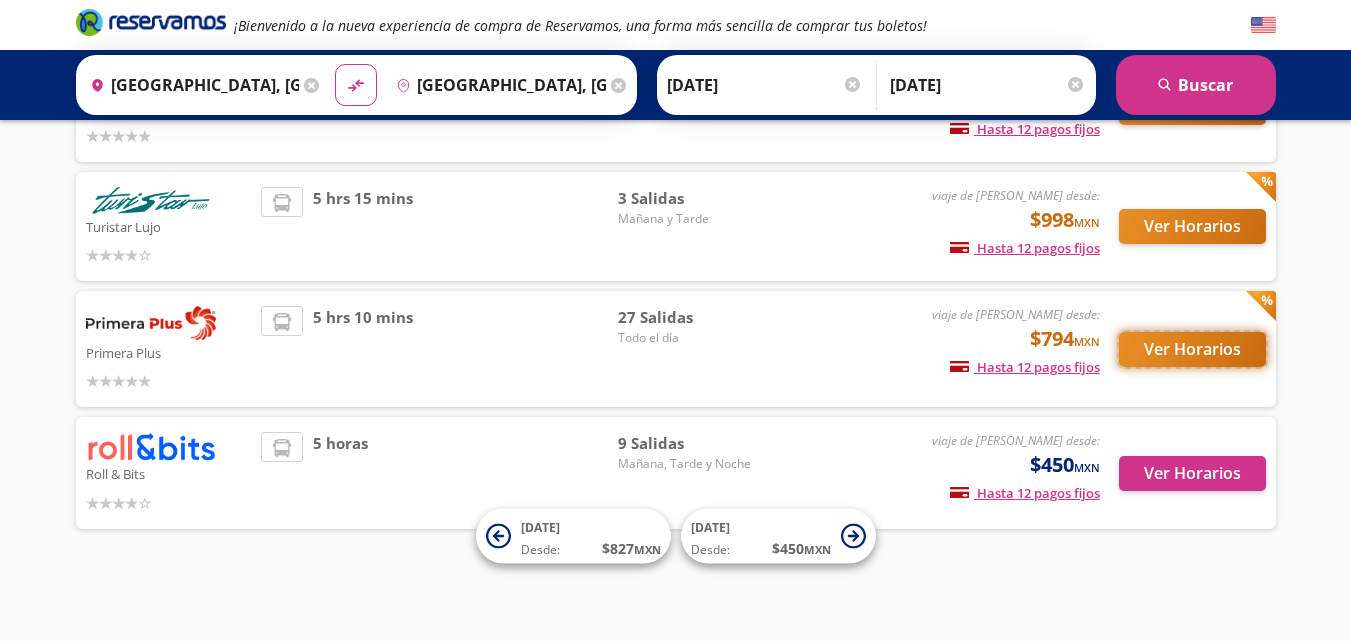 click on "Ver Horarios" at bounding box center [1192, 349] 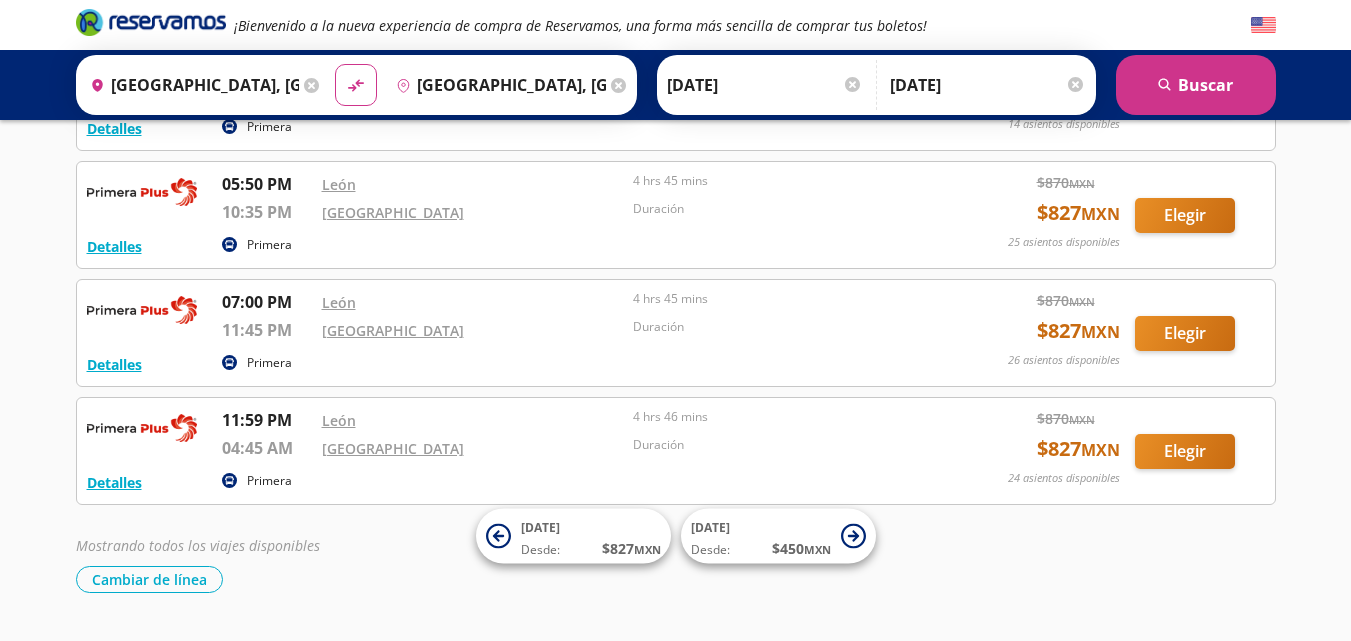 scroll, scrollTop: 2953, scrollLeft: 0, axis: vertical 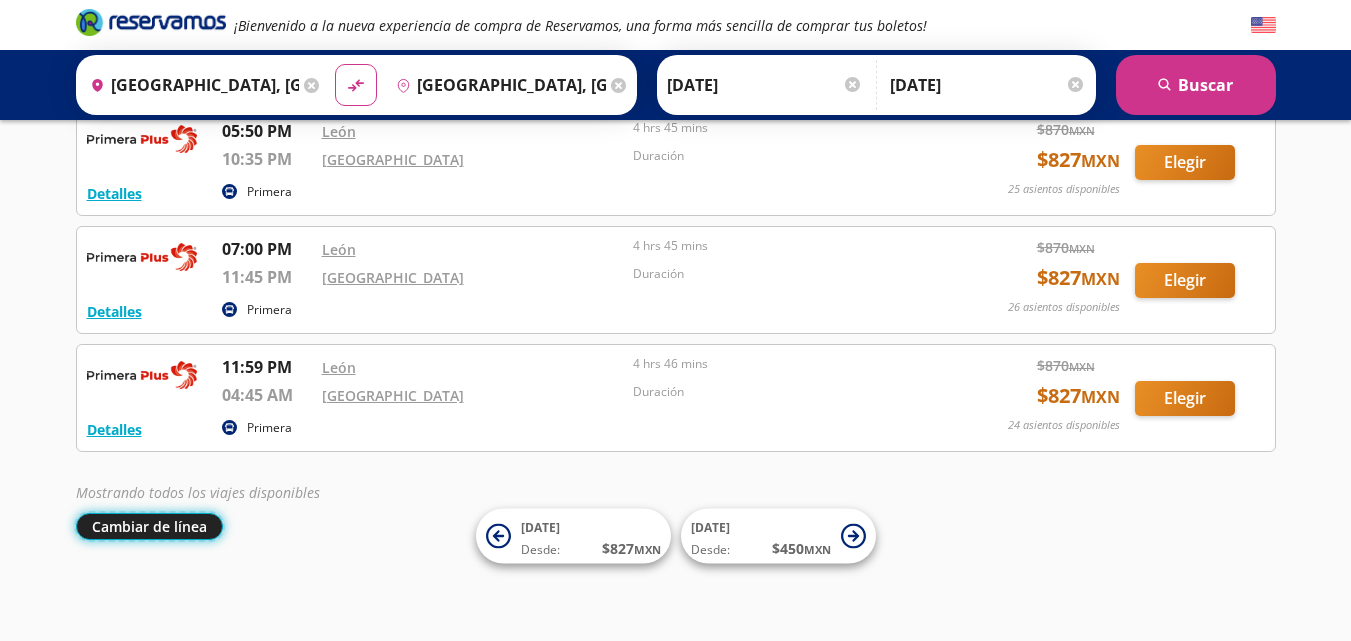 click on "Cambiar de línea" at bounding box center [149, 526] 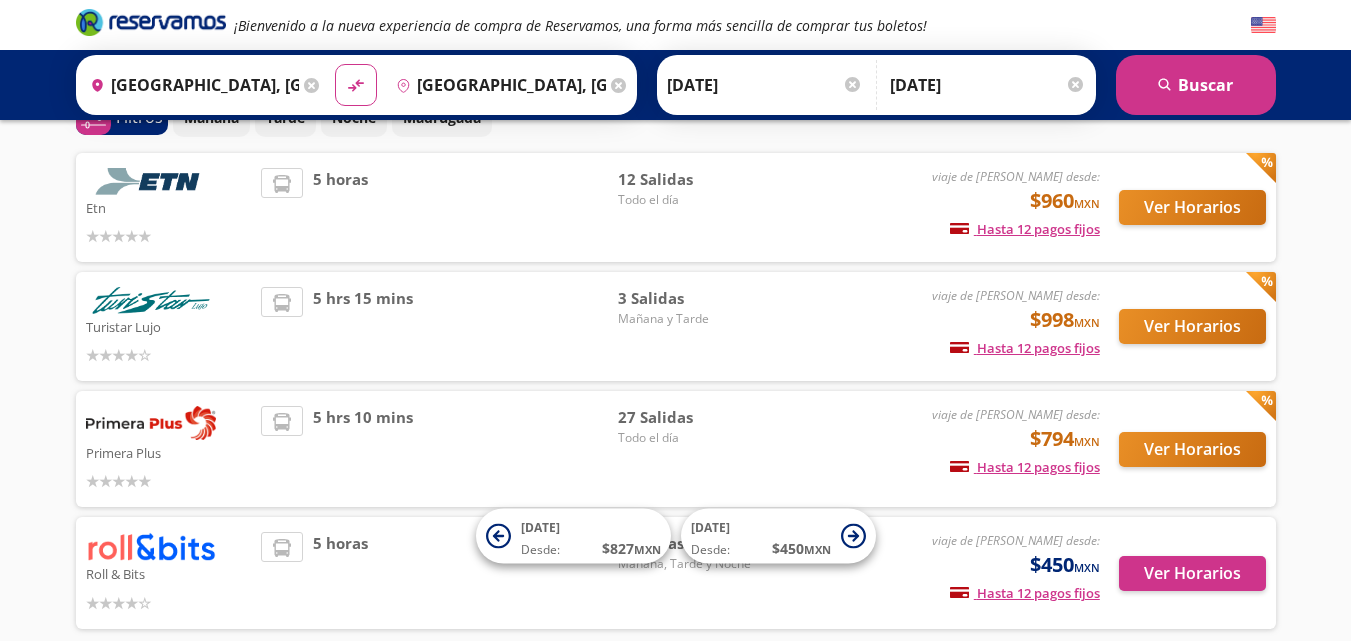 scroll, scrollTop: 10, scrollLeft: 0, axis: vertical 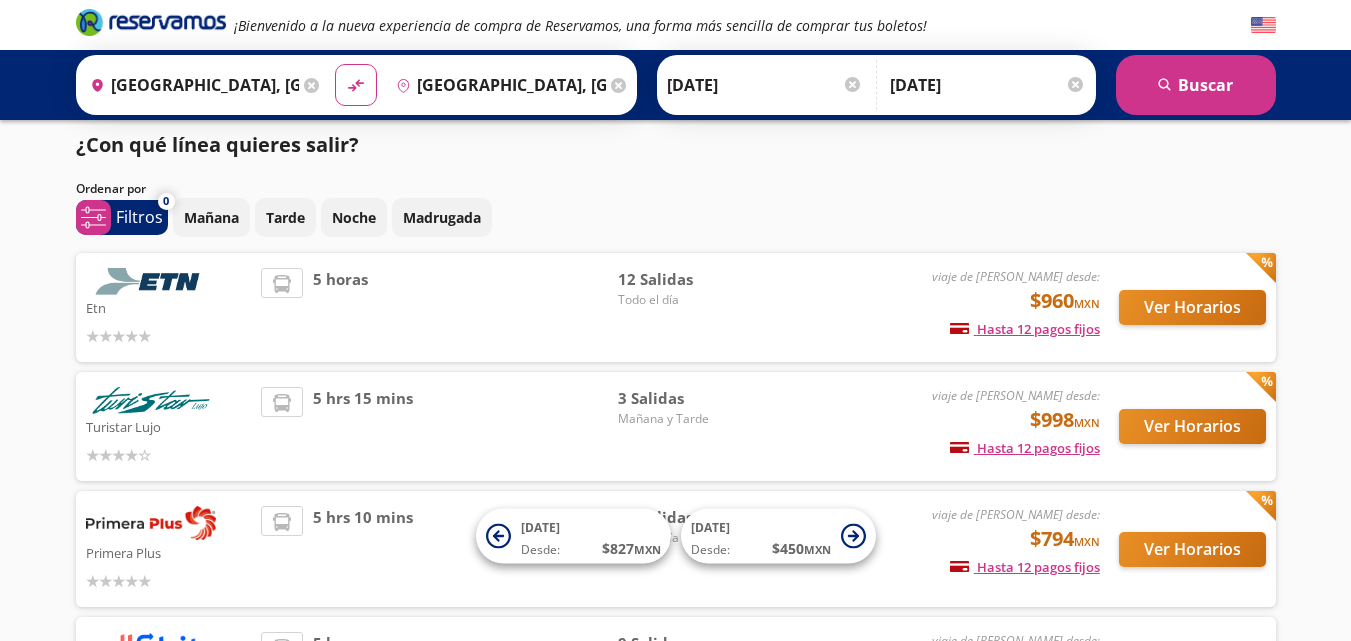click on "Etn" at bounding box center [169, 307] 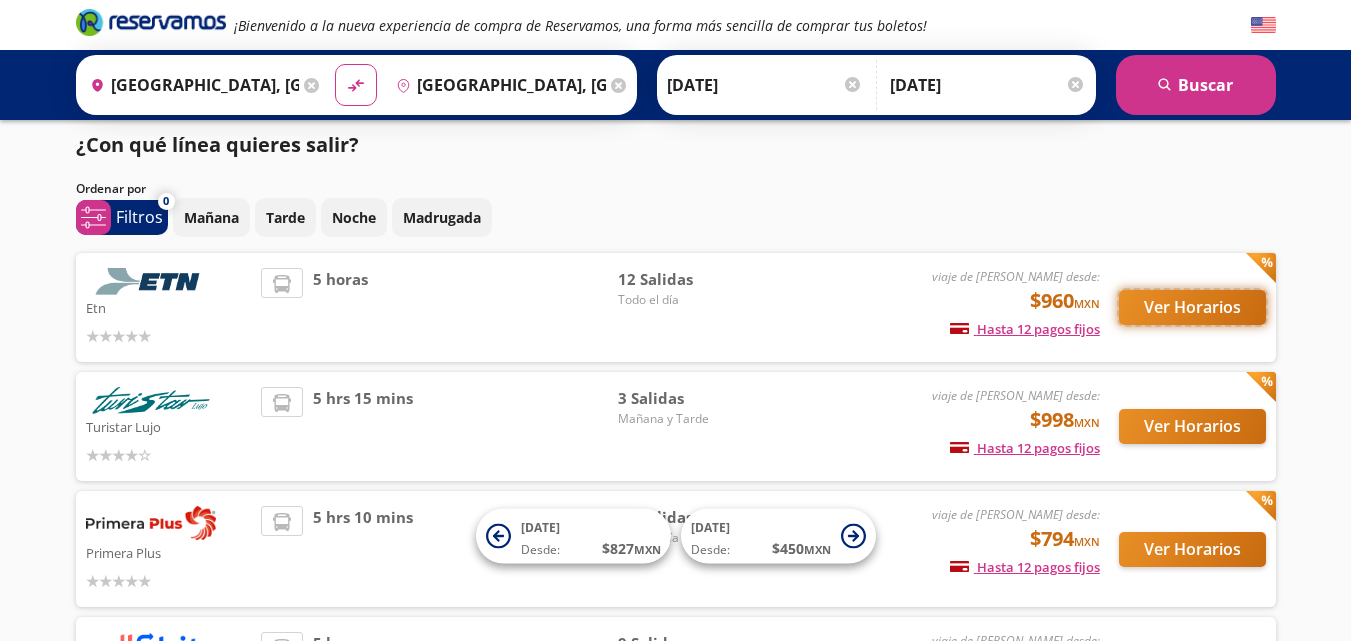 click on "Ver Horarios" at bounding box center [1192, 307] 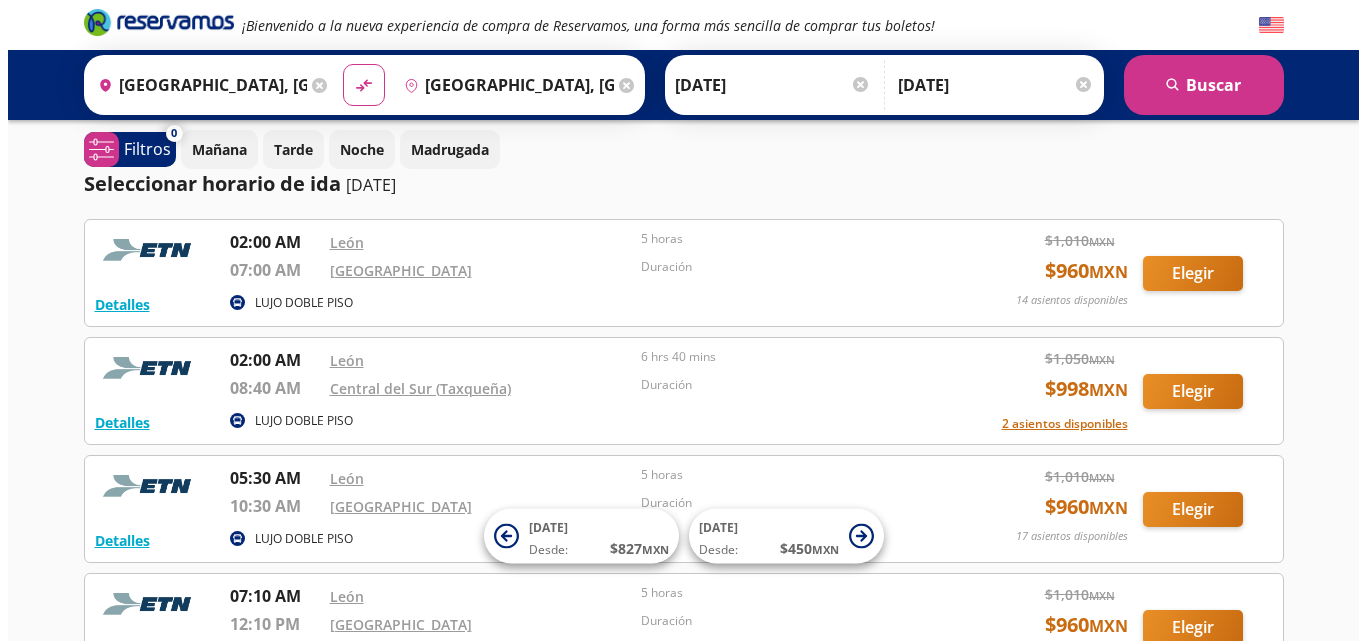 scroll, scrollTop: 0, scrollLeft: 0, axis: both 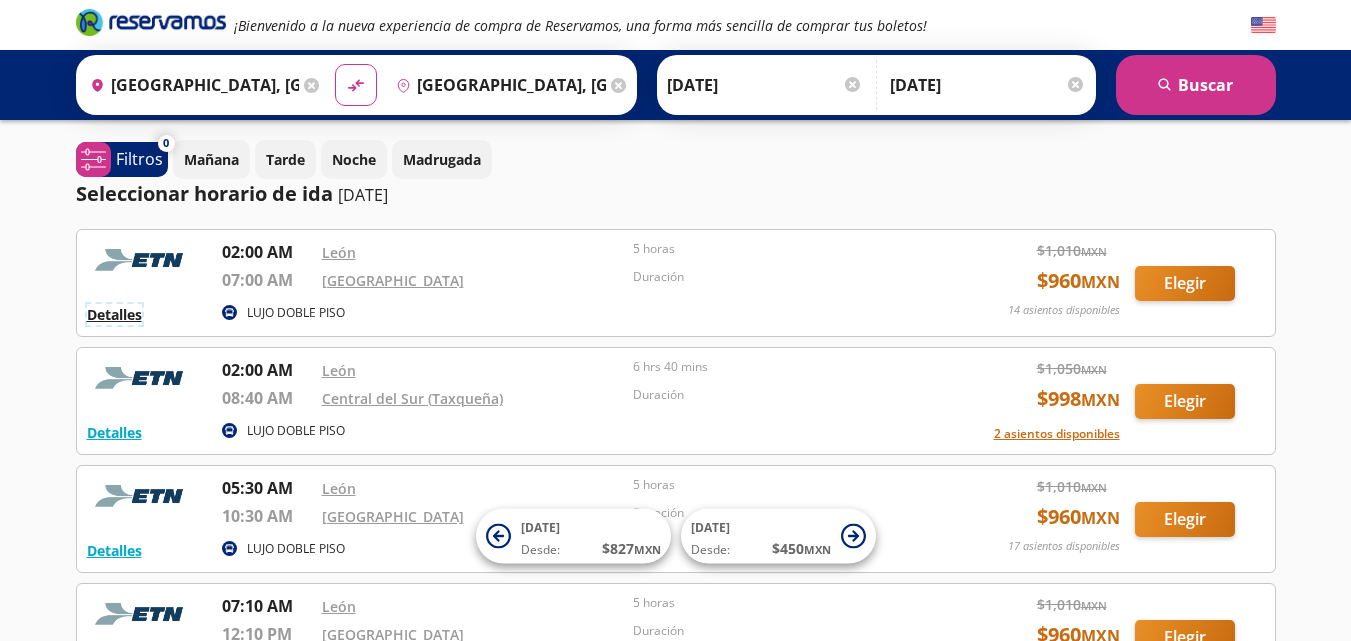 click on "Detalles" at bounding box center [114, 314] 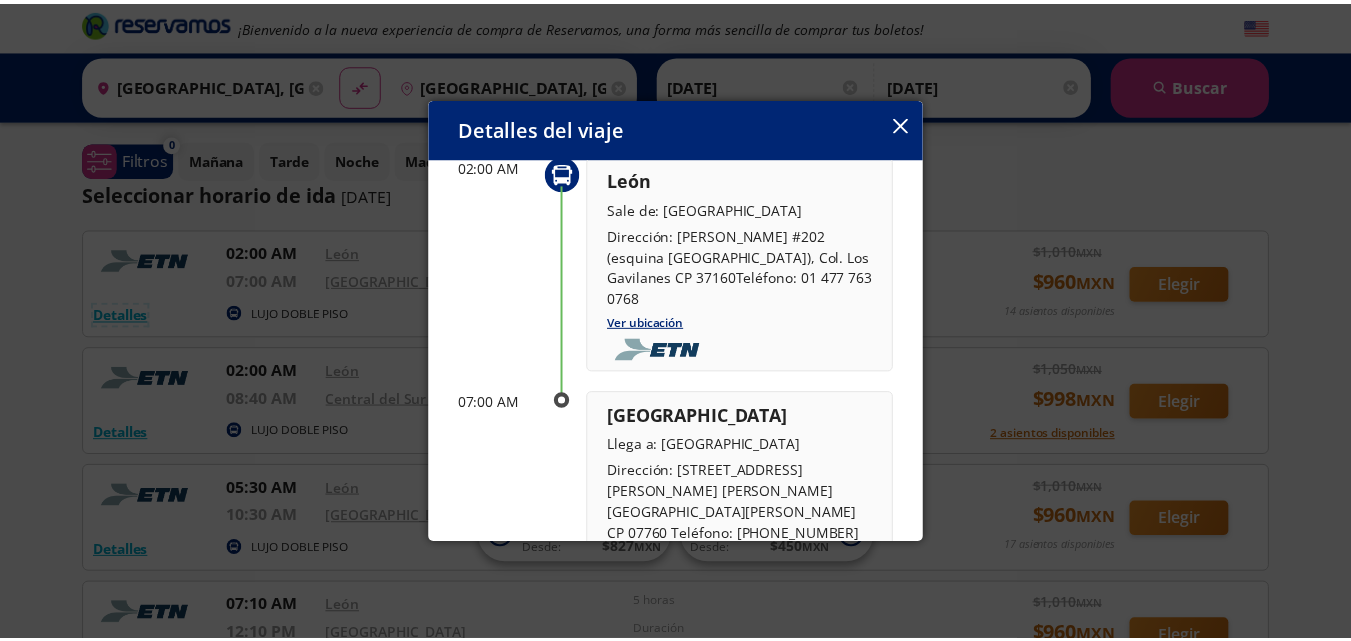 scroll, scrollTop: 0, scrollLeft: 0, axis: both 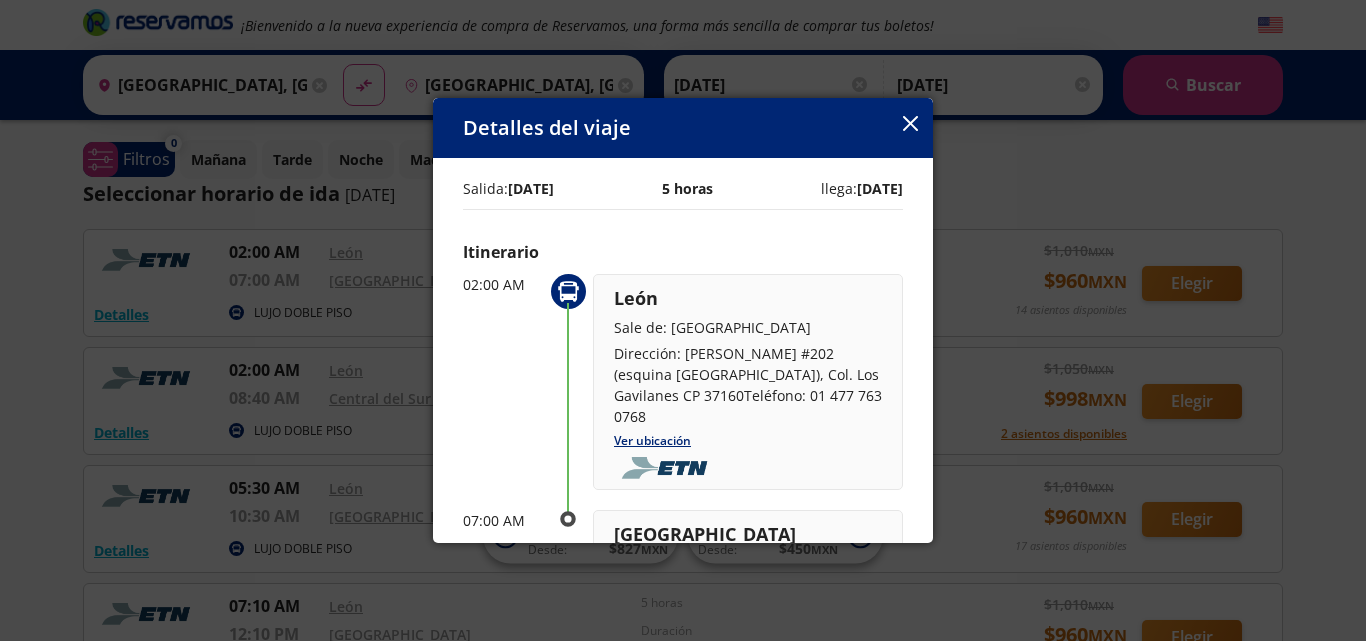 click 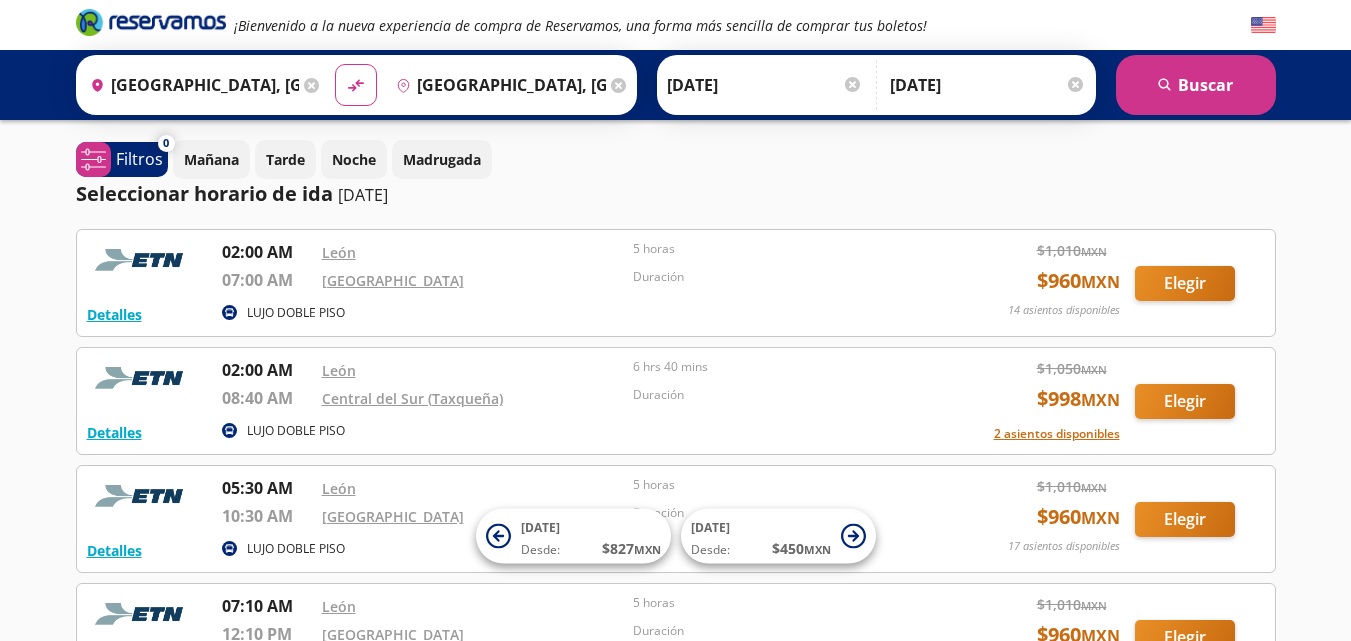 drag, startPoint x: 1031, startPoint y: 282, endPoint x: 1119, endPoint y: 287, distance: 88.14193 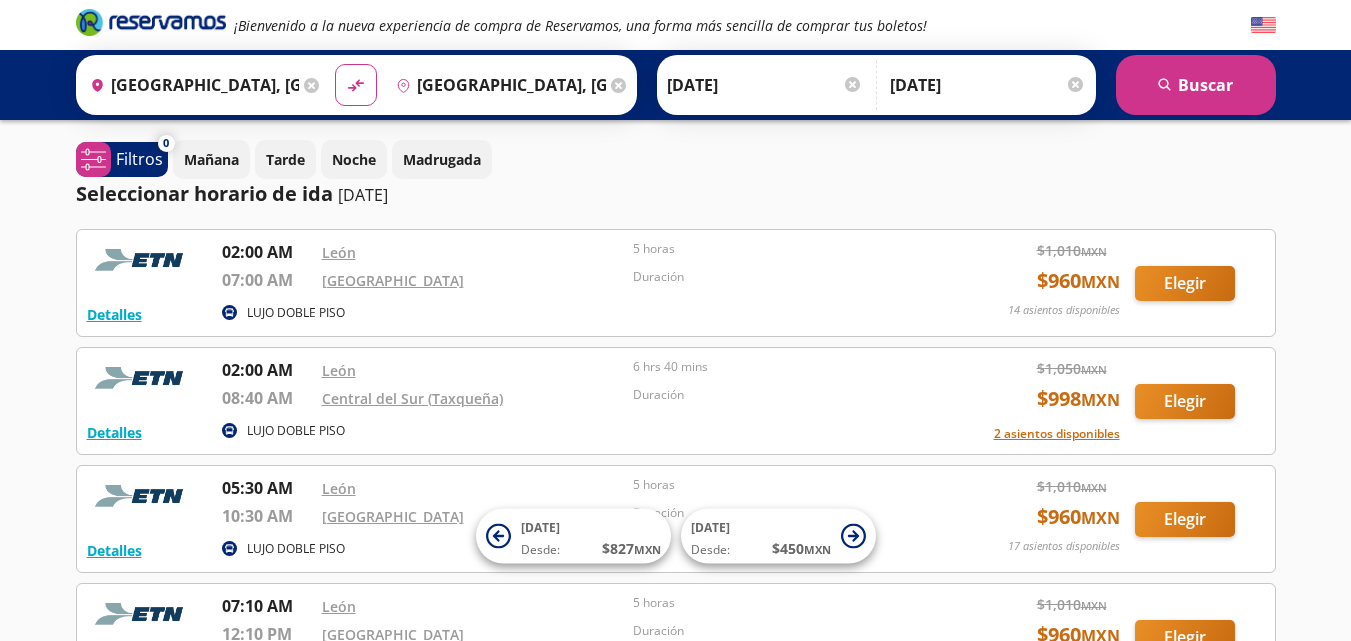 click on "$ 960  MXN" at bounding box center (1078, 281) 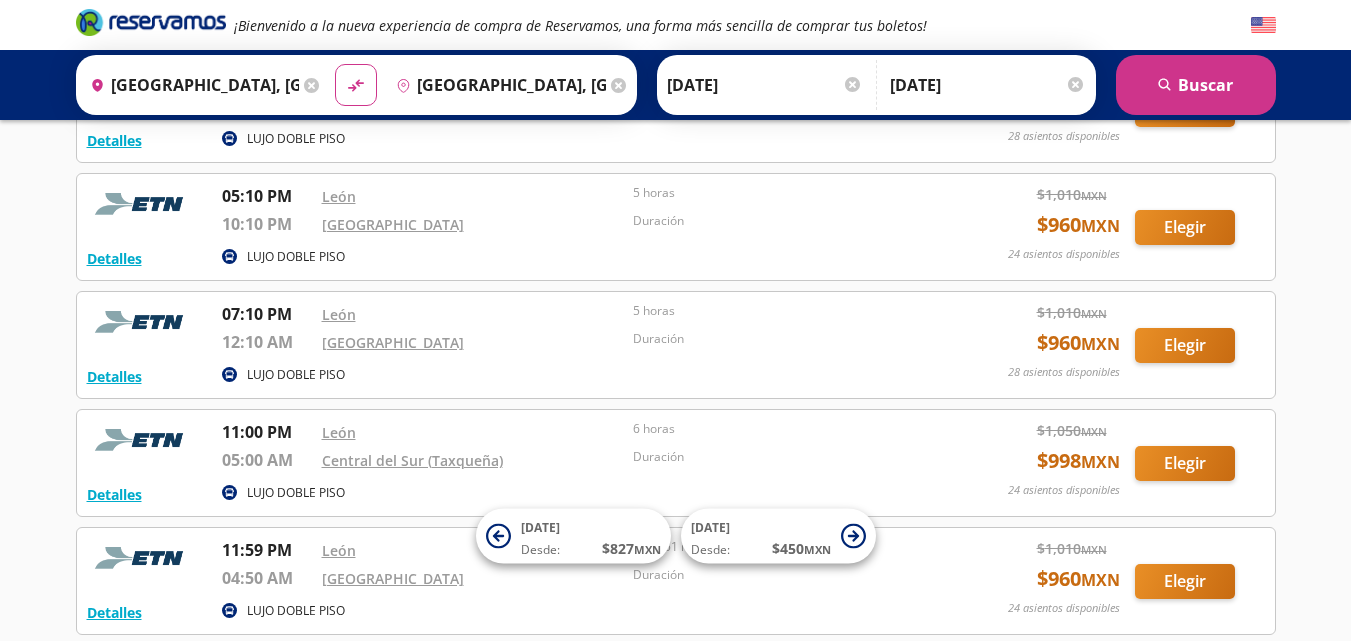 scroll, scrollTop: 1183, scrollLeft: 0, axis: vertical 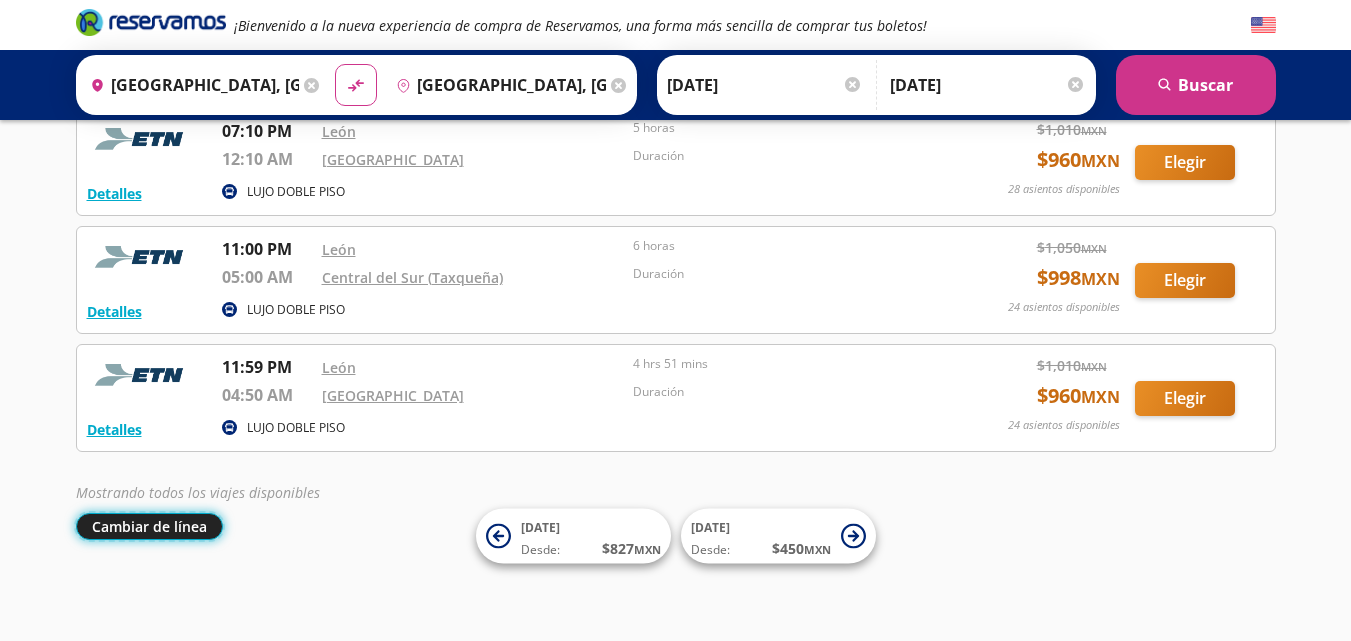 click on "Cambiar de línea" at bounding box center [149, 526] 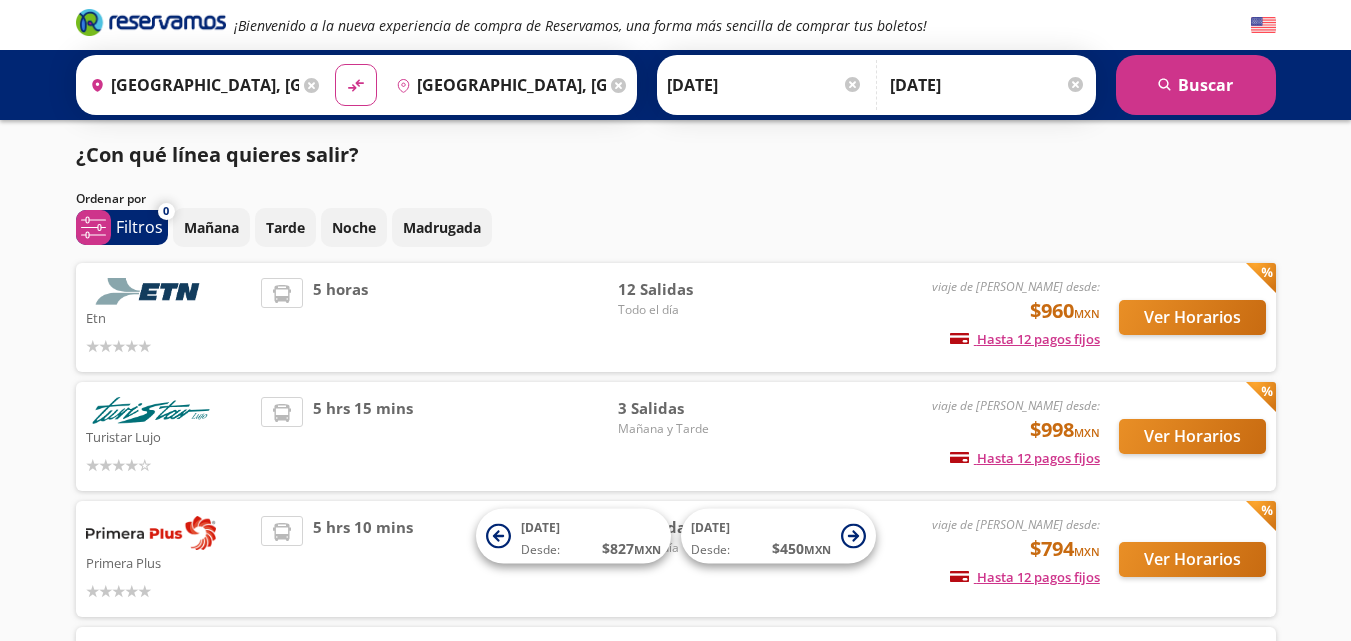 scroll, scrollTop: 210, scrollLeft: 0, axis: vertical 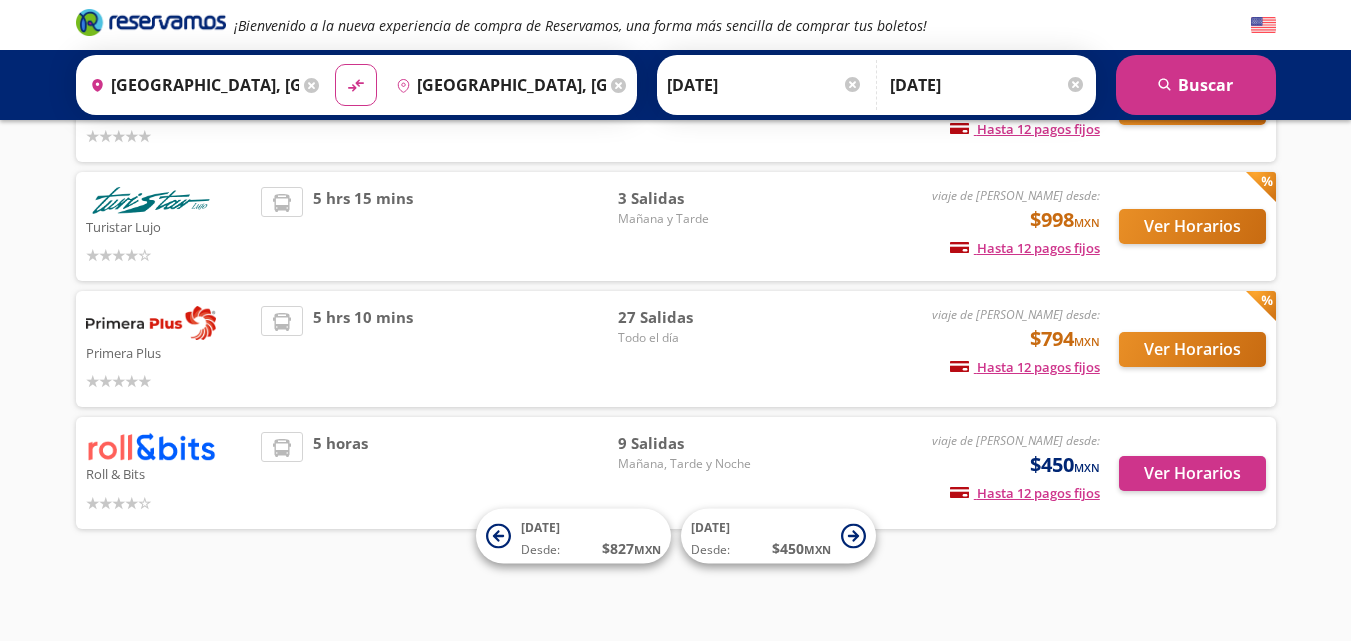 click at bounding box center [151, 446] 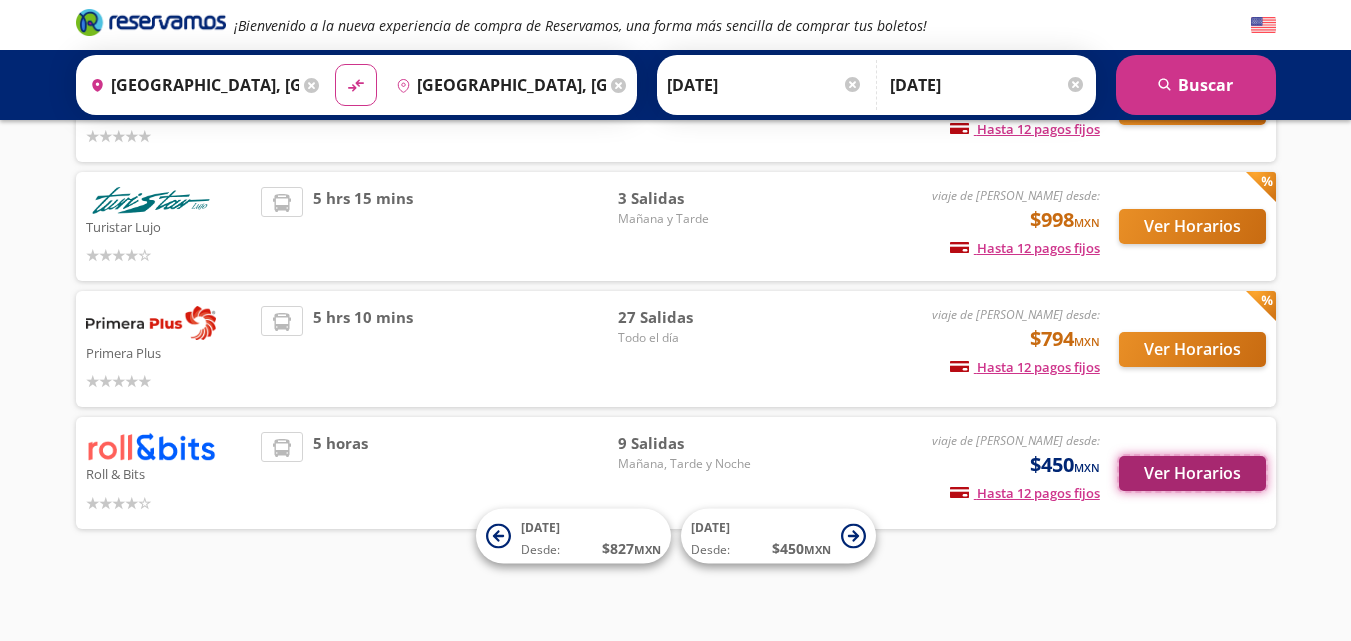 click on "Ver Horarios" at bounding box center (1192, 473) 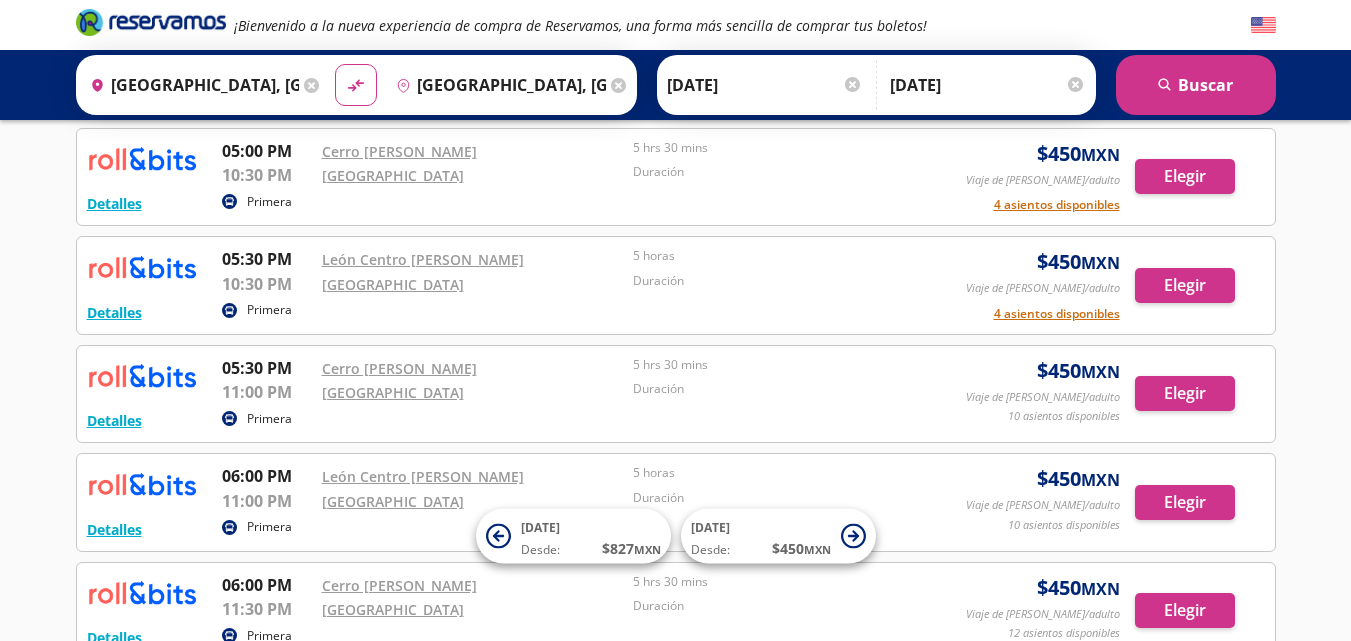 scroll, scrollTop: 0, scrollLeft: 0, axis: both 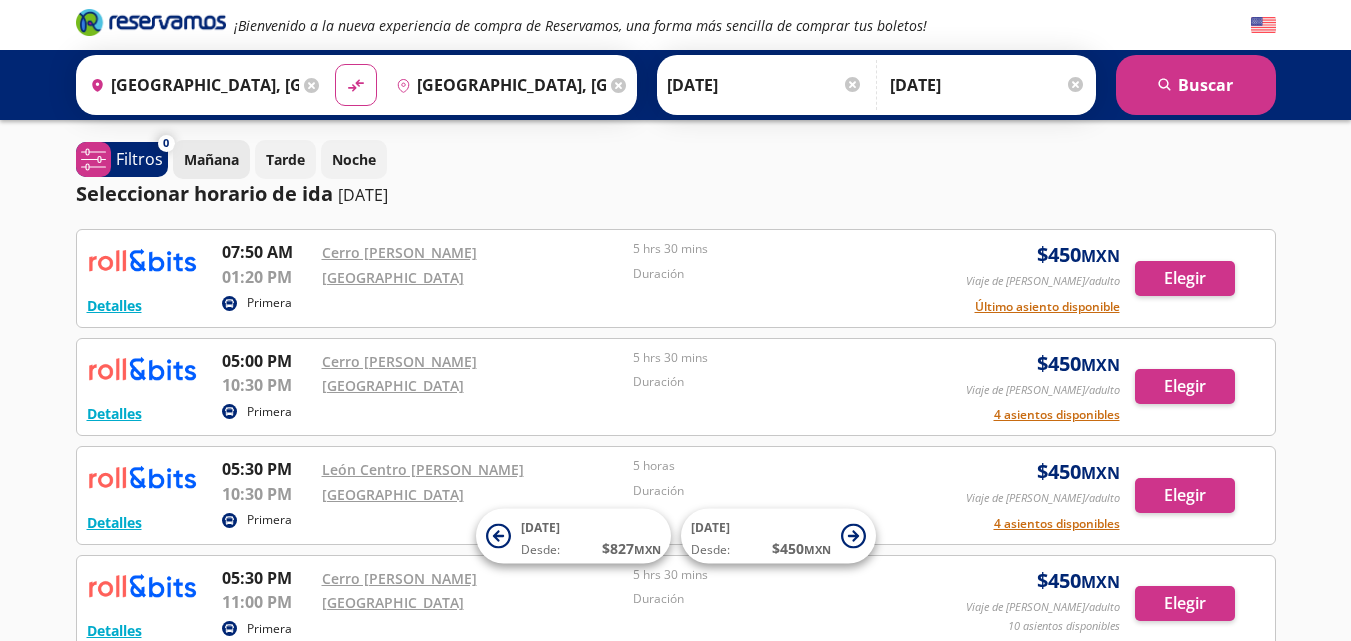 click on "Mañana" at bounding box center (211, 159) 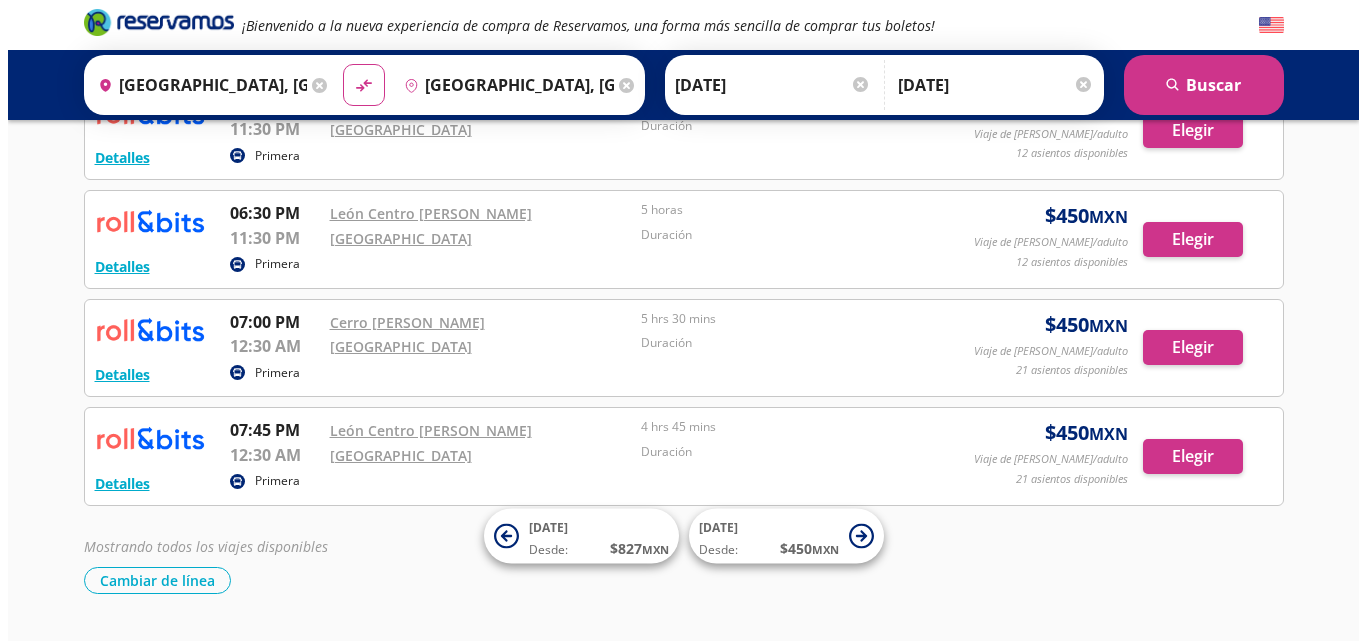 scroll, scrollTop: 854, scrollLeft: 0, axis: vertical 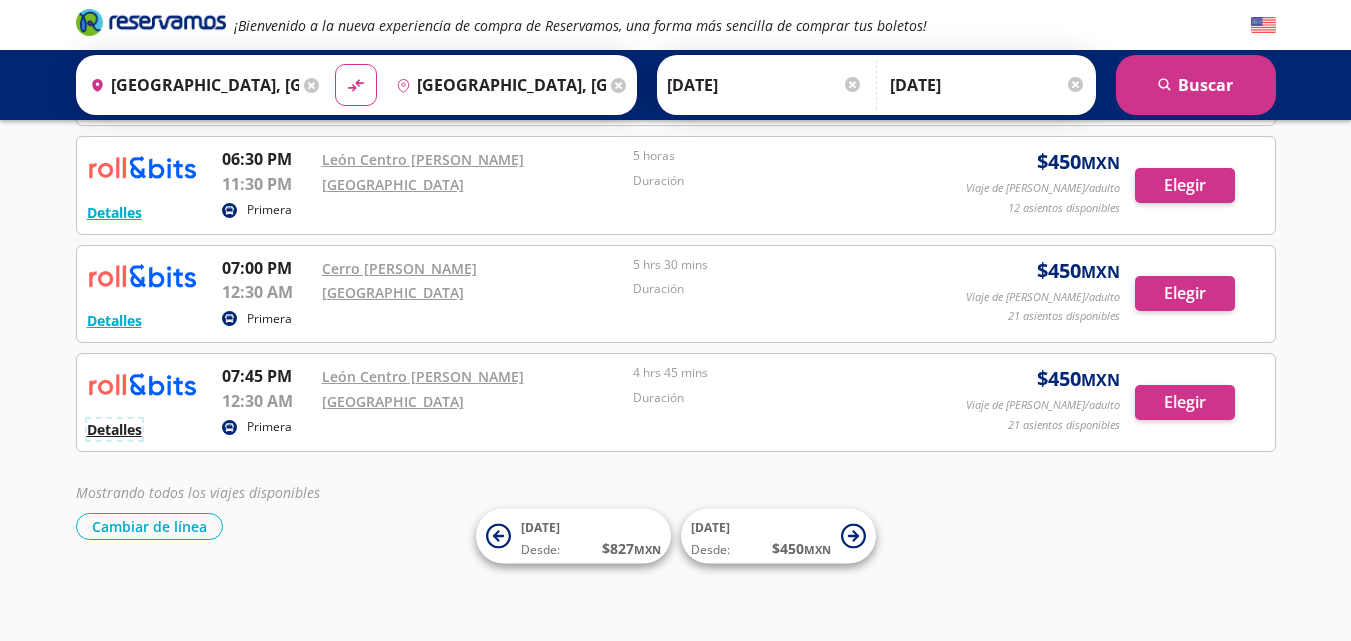 click on "Detalles" at bounding box center (114, 429) 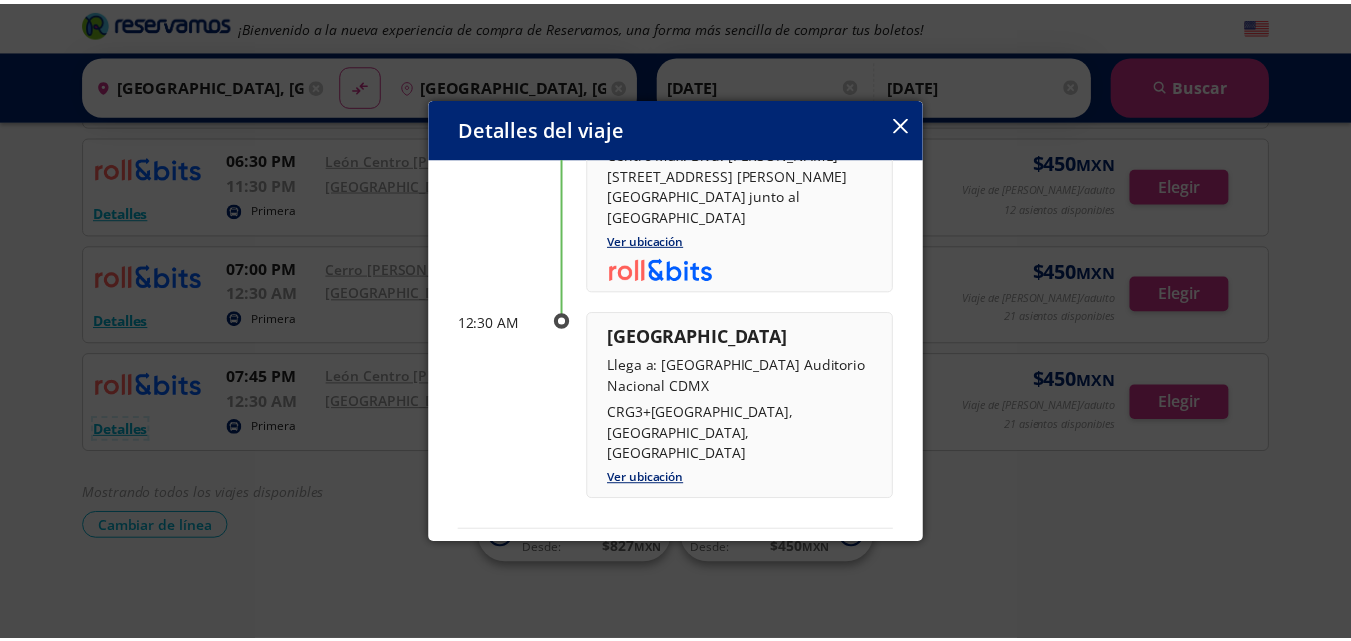 scroll, scrollTop: 300, scrollLeft: 0, axis: vertical 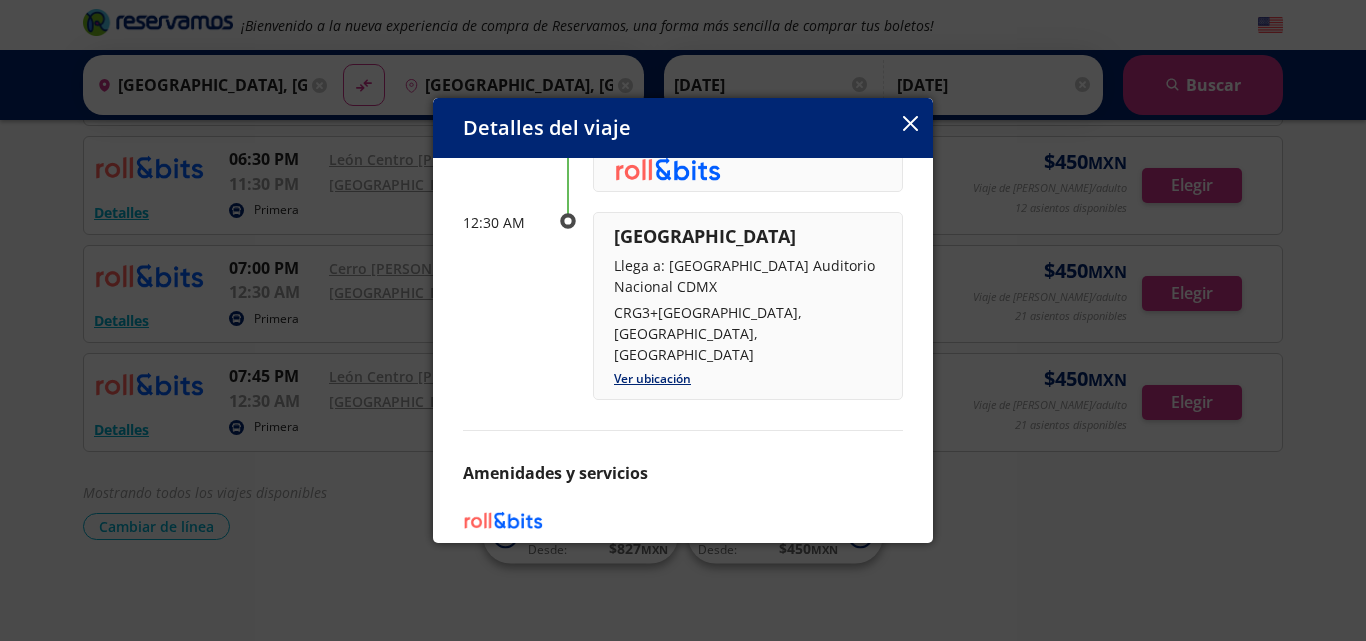 click 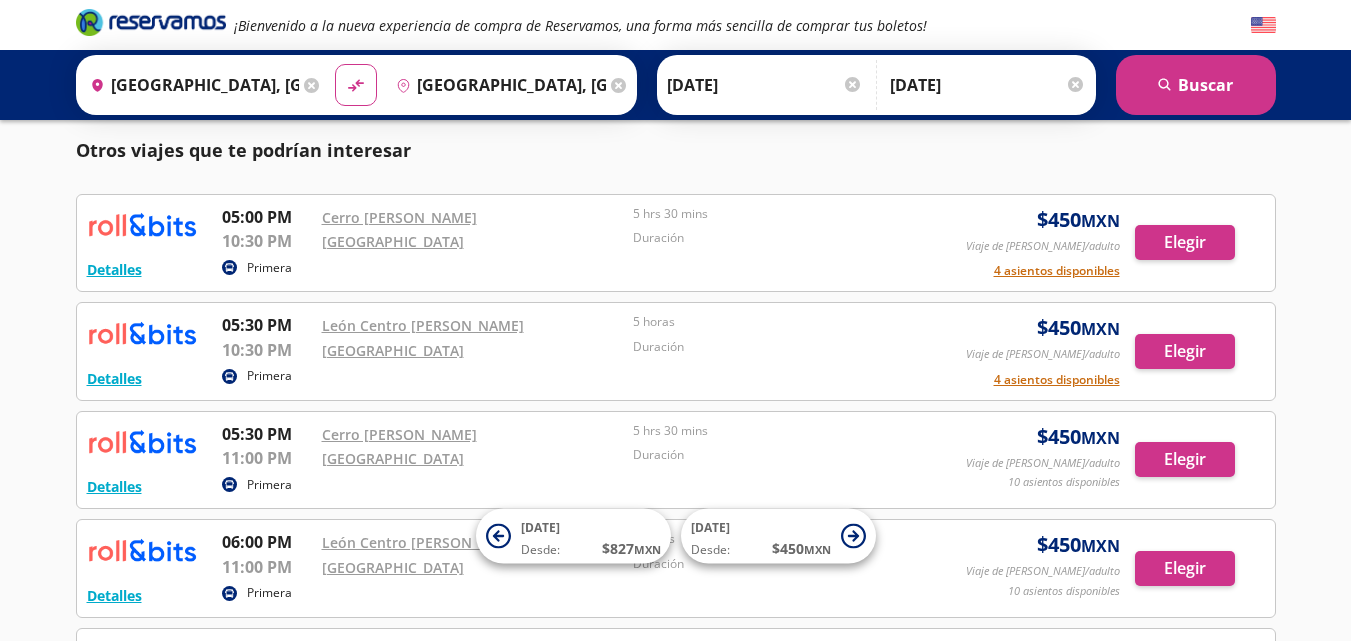 scroll, scrollTop: 0, scrollLeft: 0, axis: both 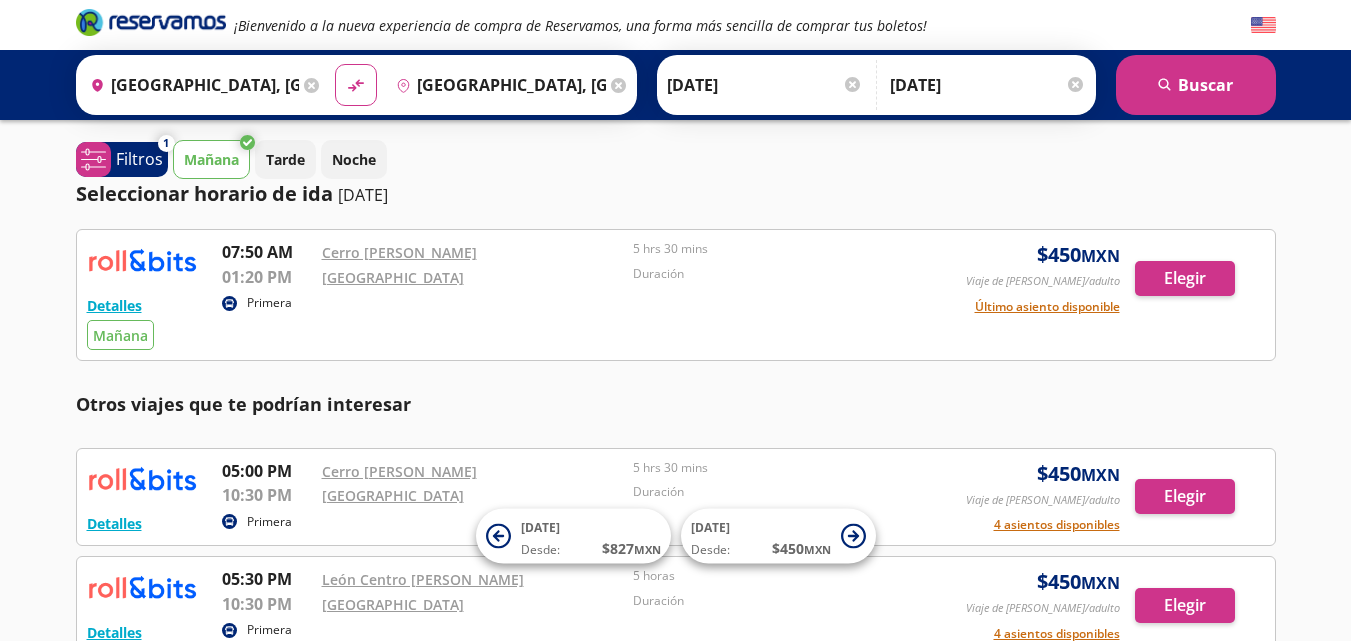 click on "Detalles Primera [DATE] 07:50 AM  [GEOGRAPHIC_DATA] [GEOGRAPHIC_DATA] 01:20 PM [GEOGRAPHIC_DATA] Auditorio Nacional CDMX 5 hrs 30 mins Duración $ 450  MXN Viaje de ida p/adulto Último asiento disponible Elegir Último asiento disponible Detalles Elegir" at bounding box center [676, 295] 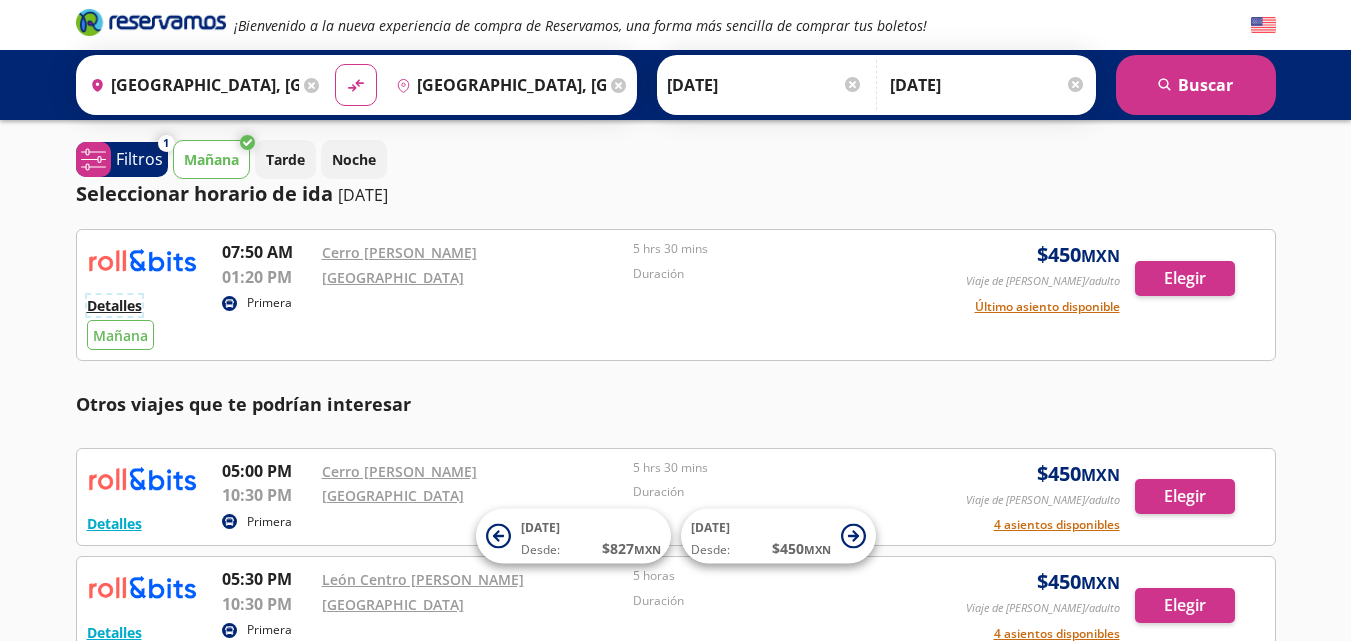 click on "Detalles" at bounding box center (114, 305) 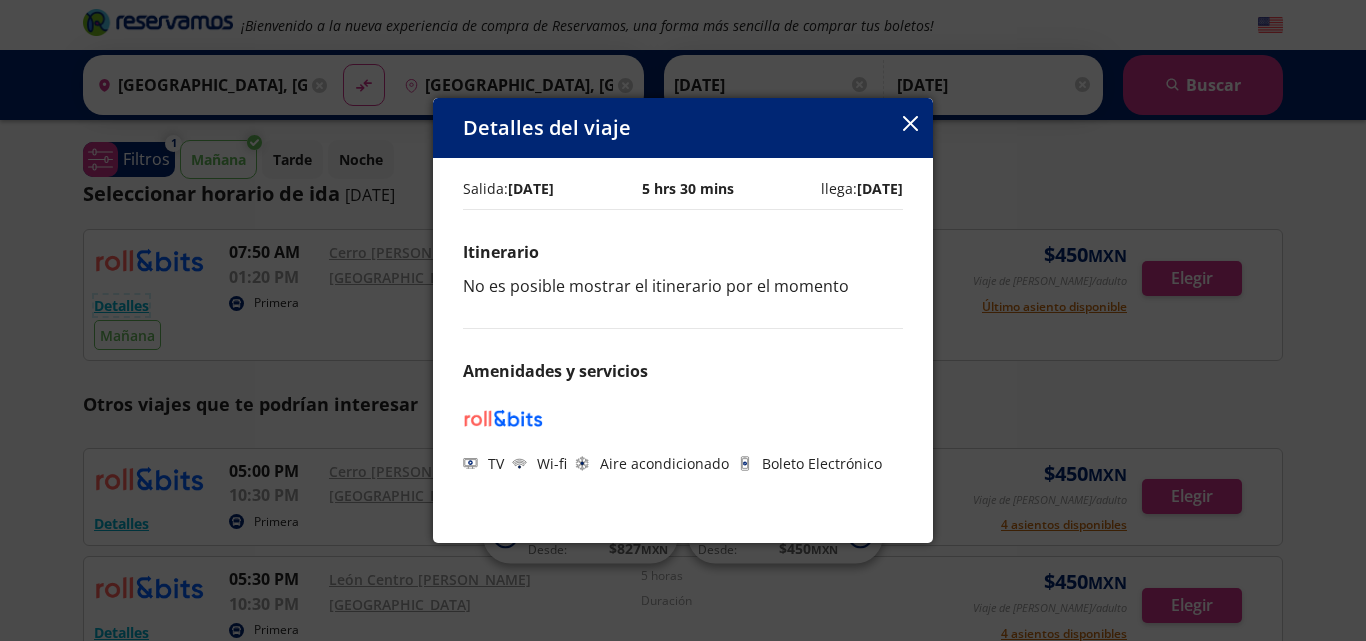 type 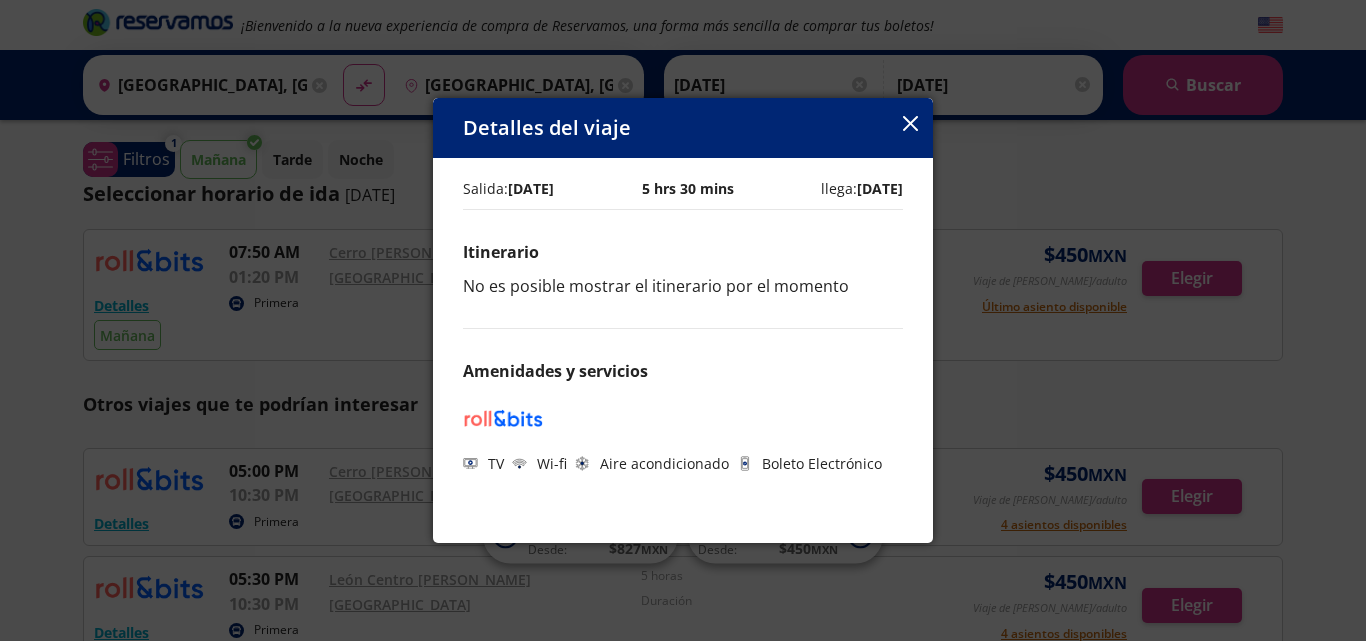 click on "Detalles del viaje Salida:  [DATE] 5 hrs 30 mins llega:  [DATE] Itinerario No es posible mostrar el itinerario por el momento Amenidades y servicios TV Wi-fi Aire acondicionado Boleto Electrónico" at bounding box center [683, 320] 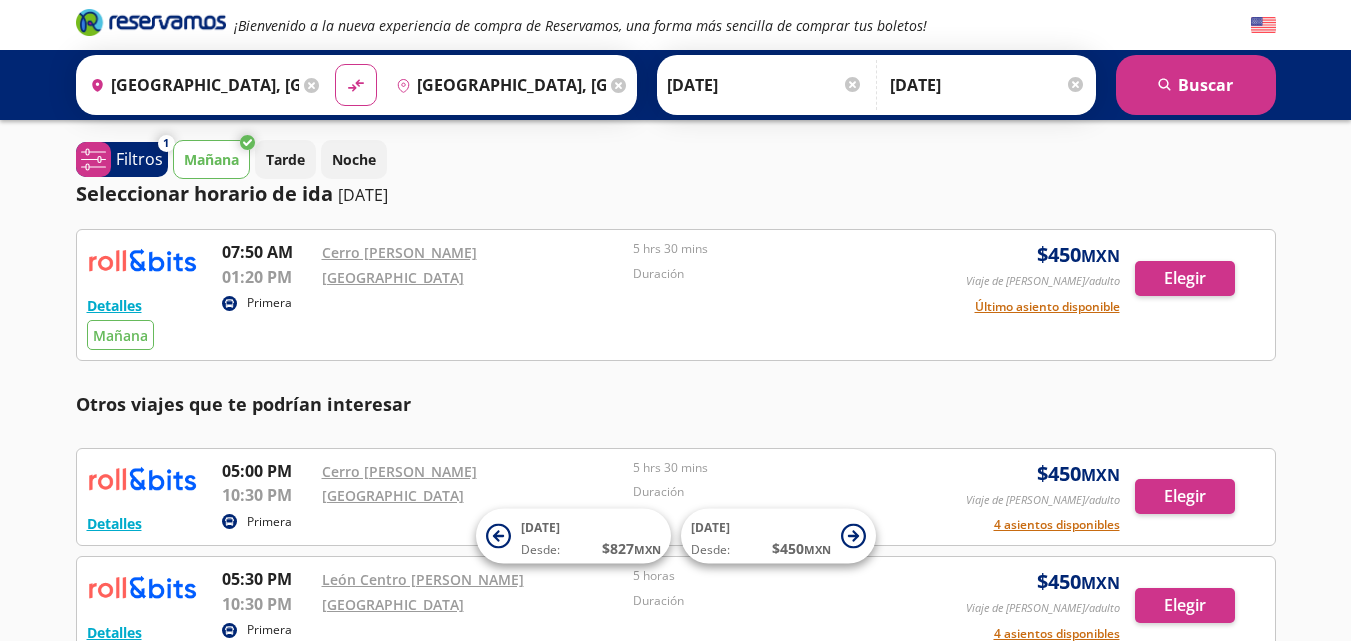 click on "[DATE]" at bounding box center [988, 85] 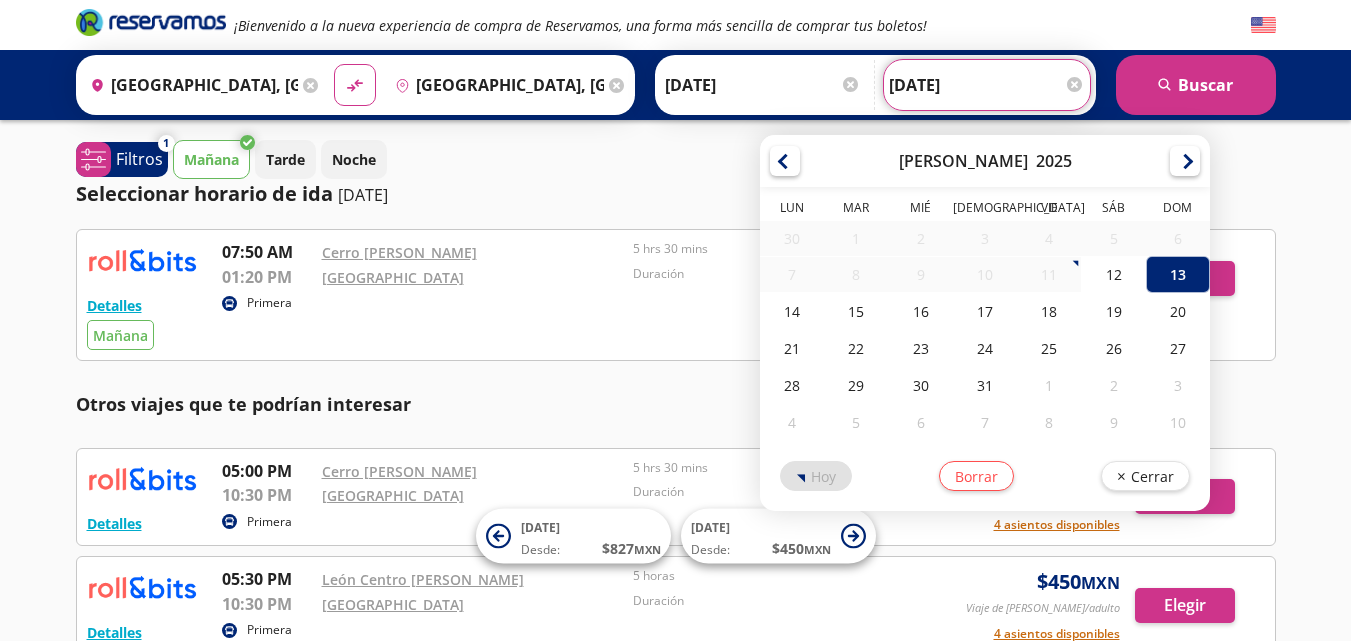 click at bounding box center [1074, 84] 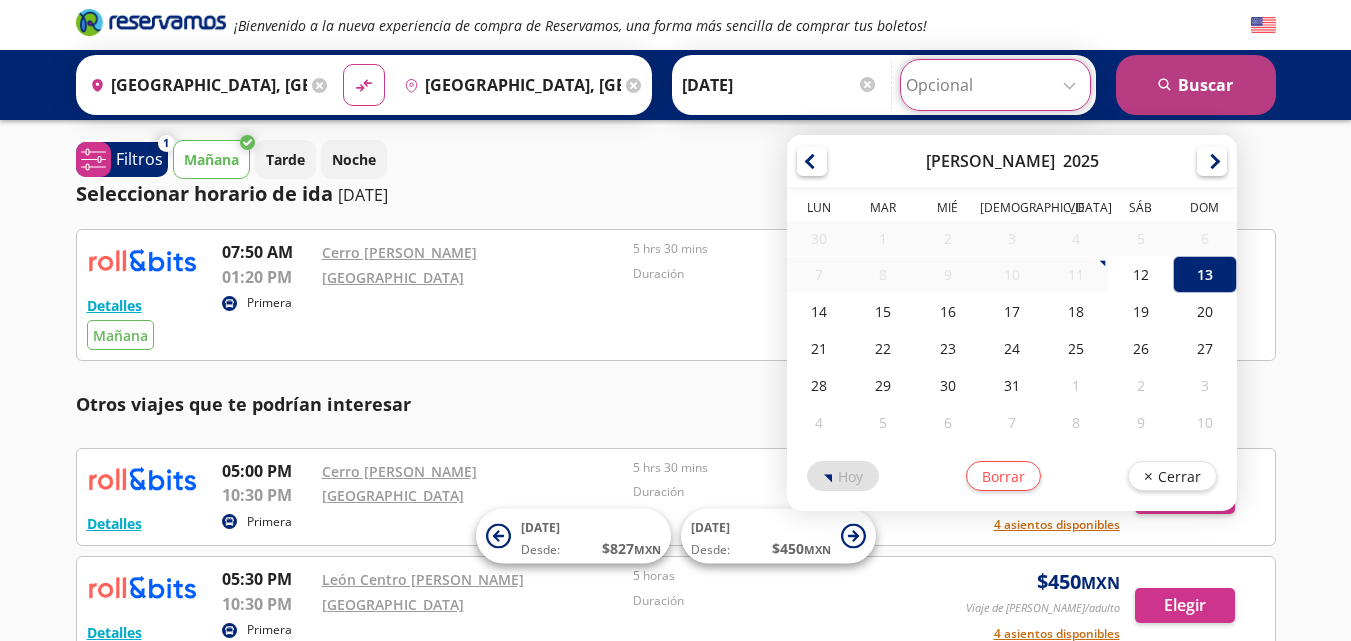 click on "search
[GEOGRAPHIC_DATA]" at bounding box center [1196, 85] 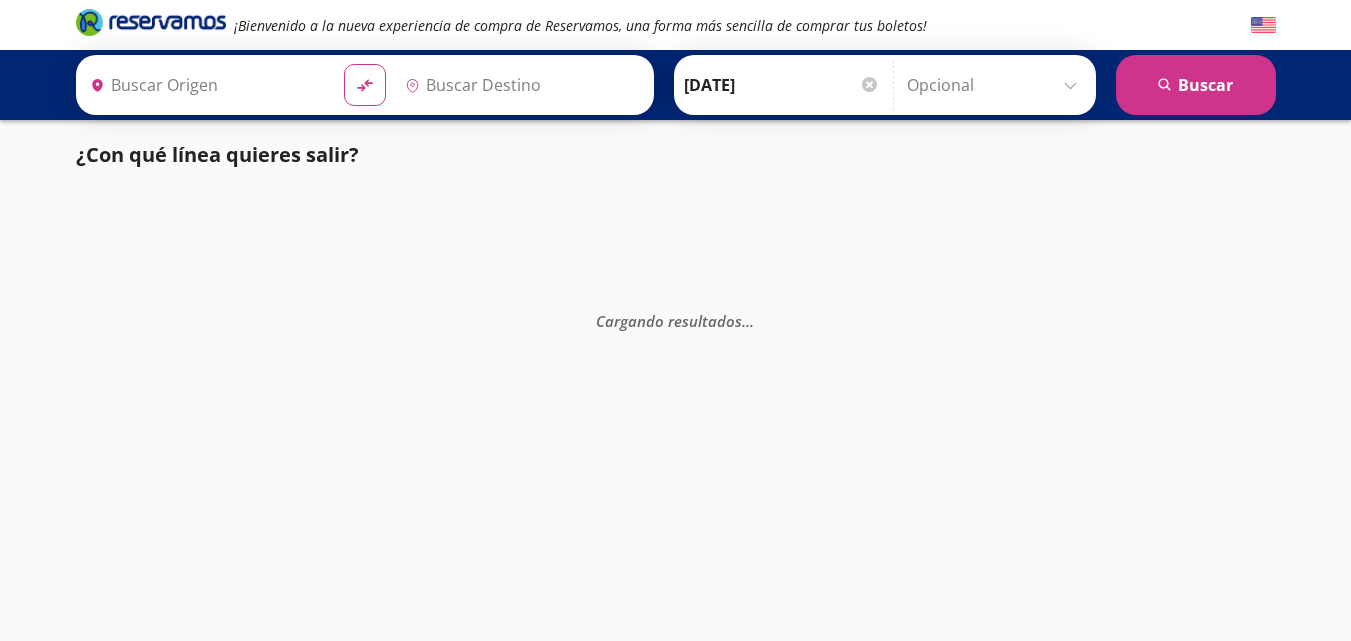 type on "[GEOGRAPHIC_DATA], [GEOGRAPHIC_DATA]" 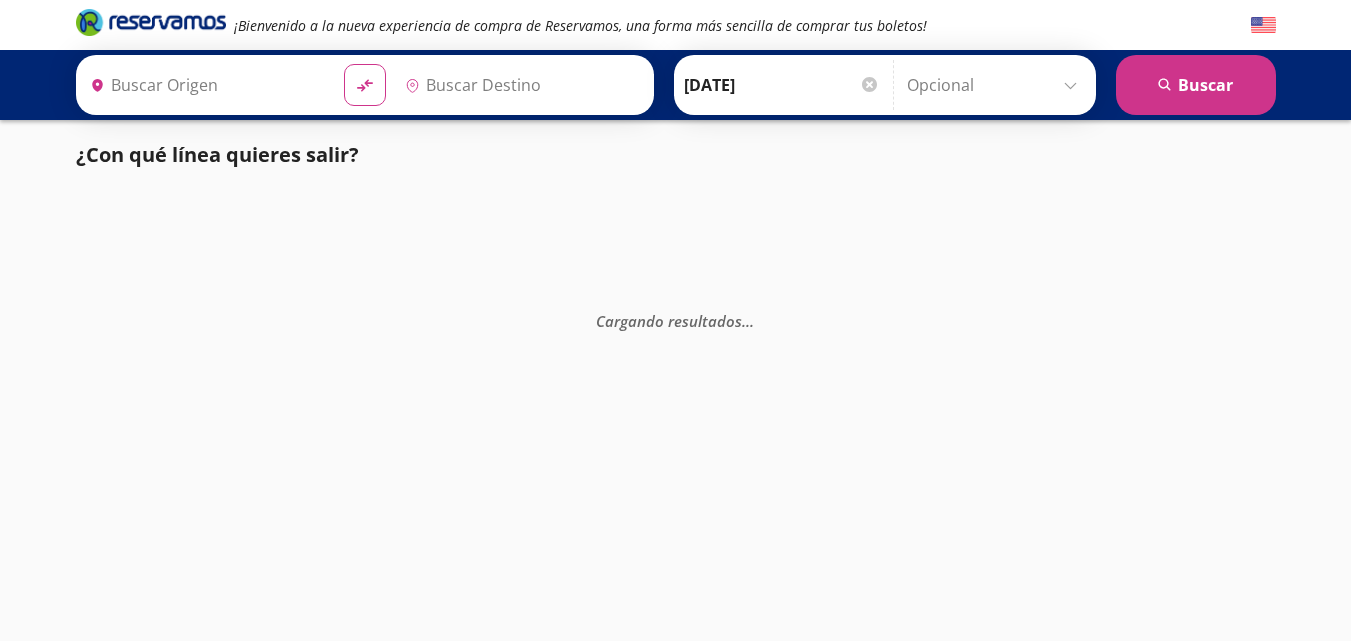 type on "[GEOGRAPHIC_DATA], [GEOGRAPHIC_DATA]" 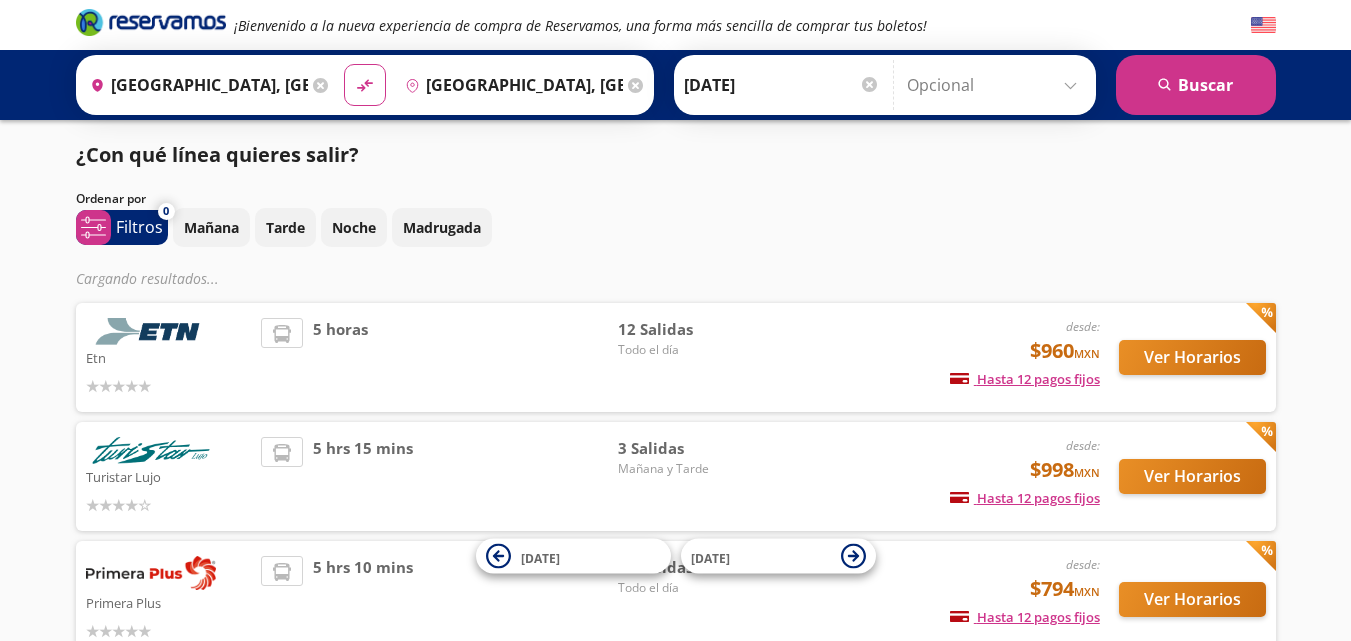 scroll, scrollTop: 250, scrollLeft: 0, axis: vertical 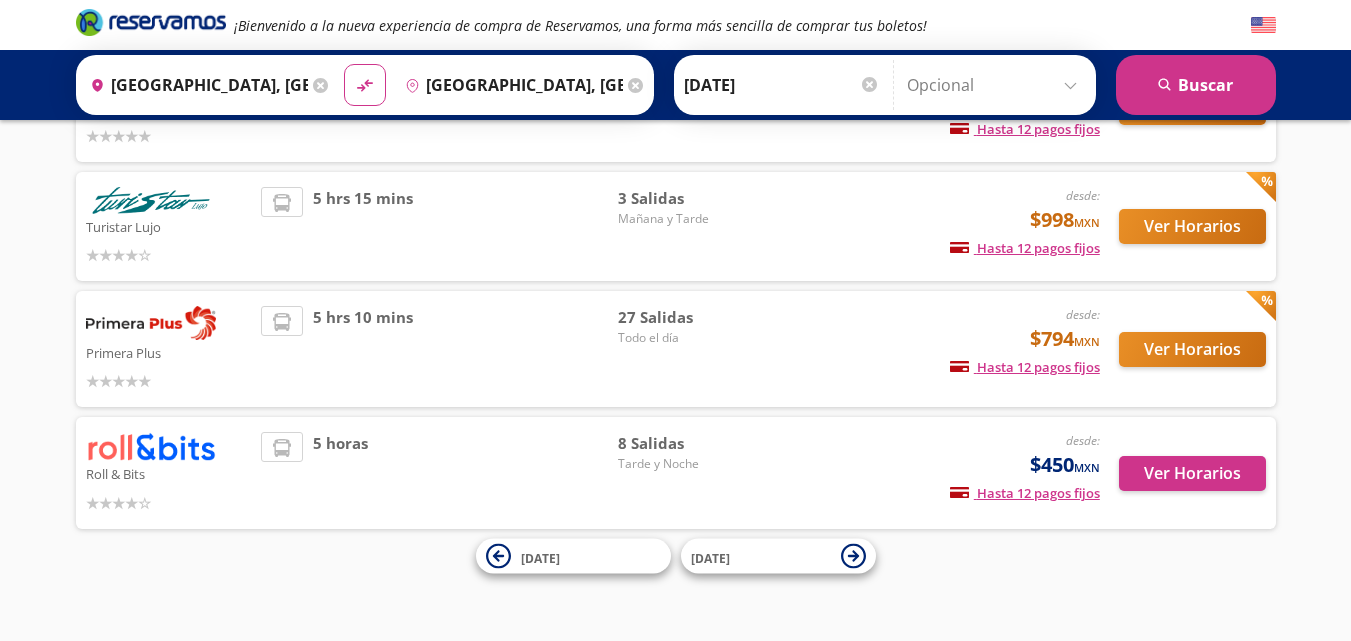 click at bounding box center [151, 446] 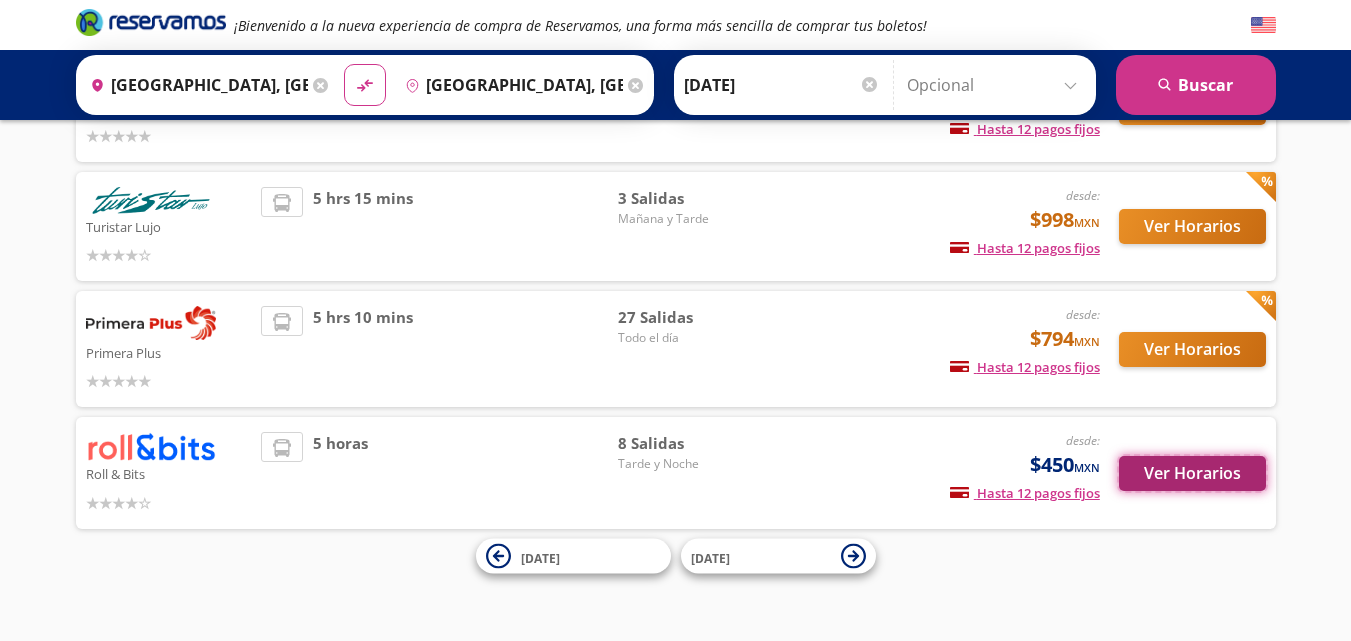 click on "Ver Horarios" at bounding box center (1192, 473) 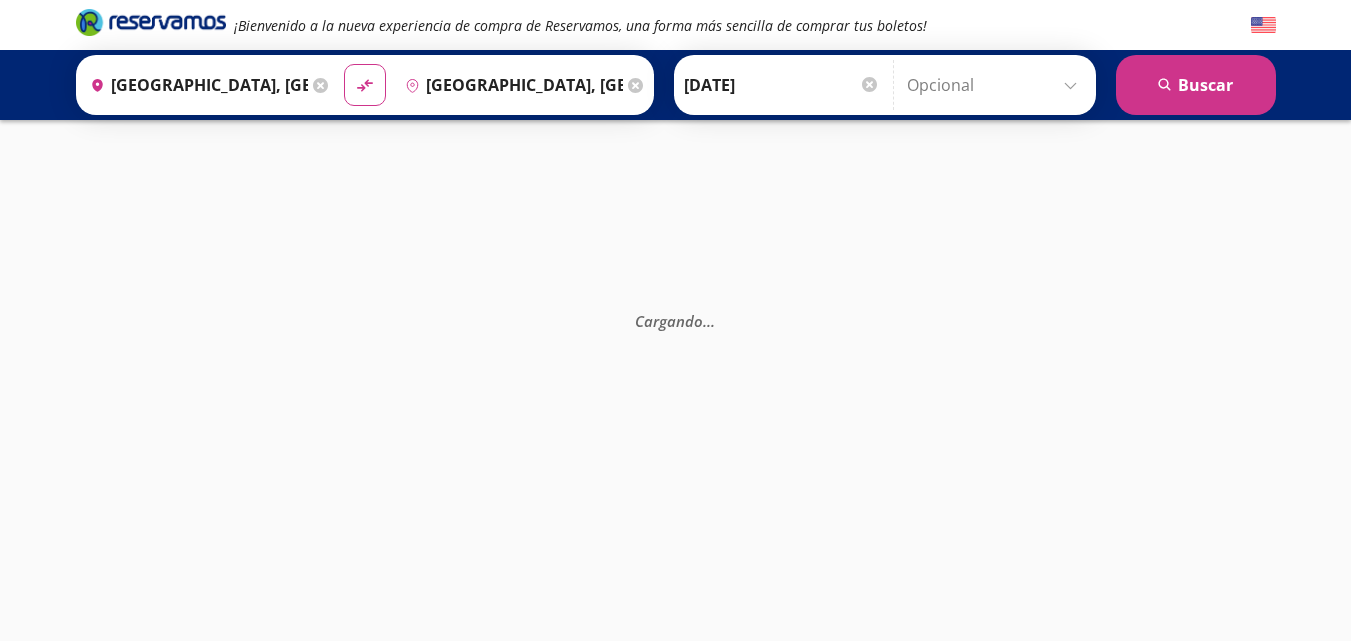 scroll, scrollTop: 0, scrollLeft: 0, axis: both 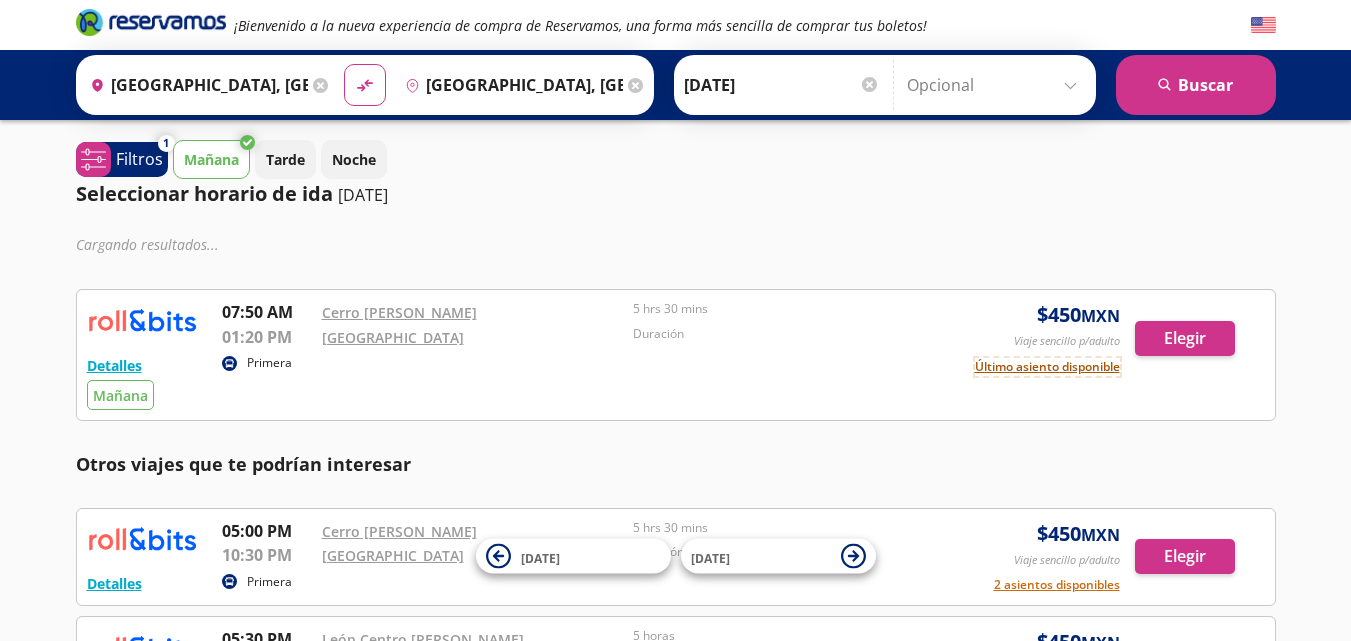 click on "Último asiento disponible" at bounding box center [1047, 367] 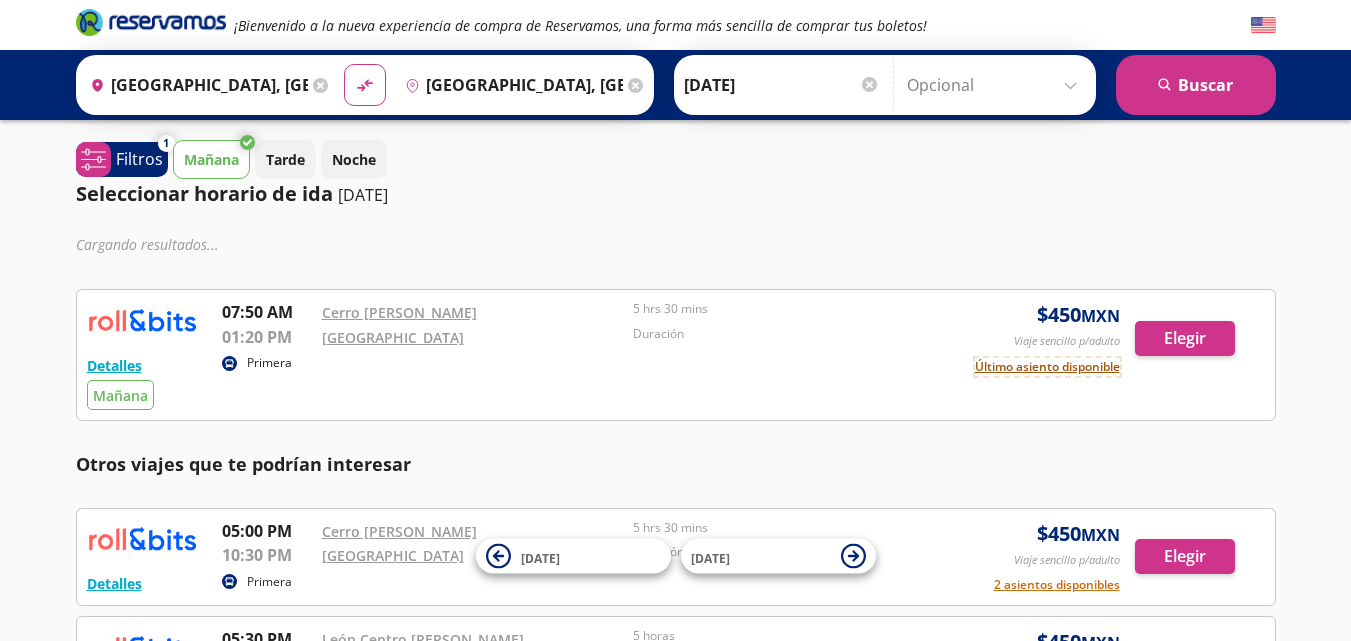 click on "Último asiento disponible" at bounding box center (1047, 367) 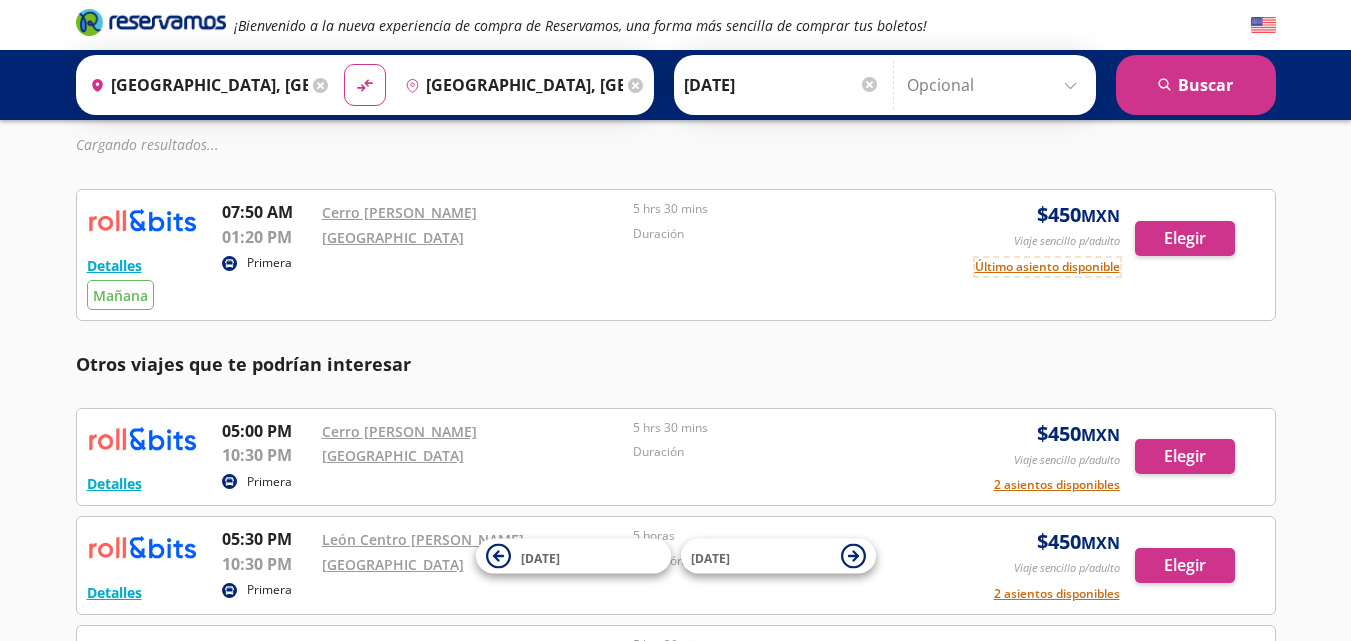 scroll, scrollTop: 200, scrollLeft: 0, axis: vertical 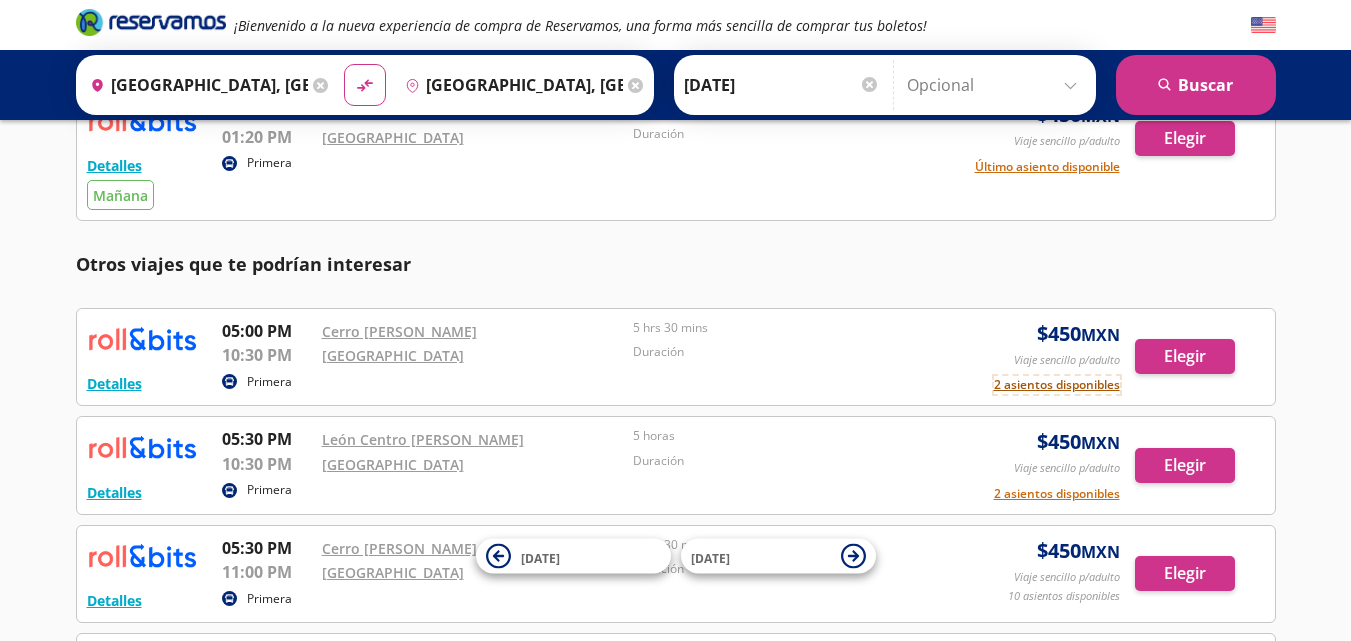 click on "2 asientos disponibles" at bounding box center [1057, 385] 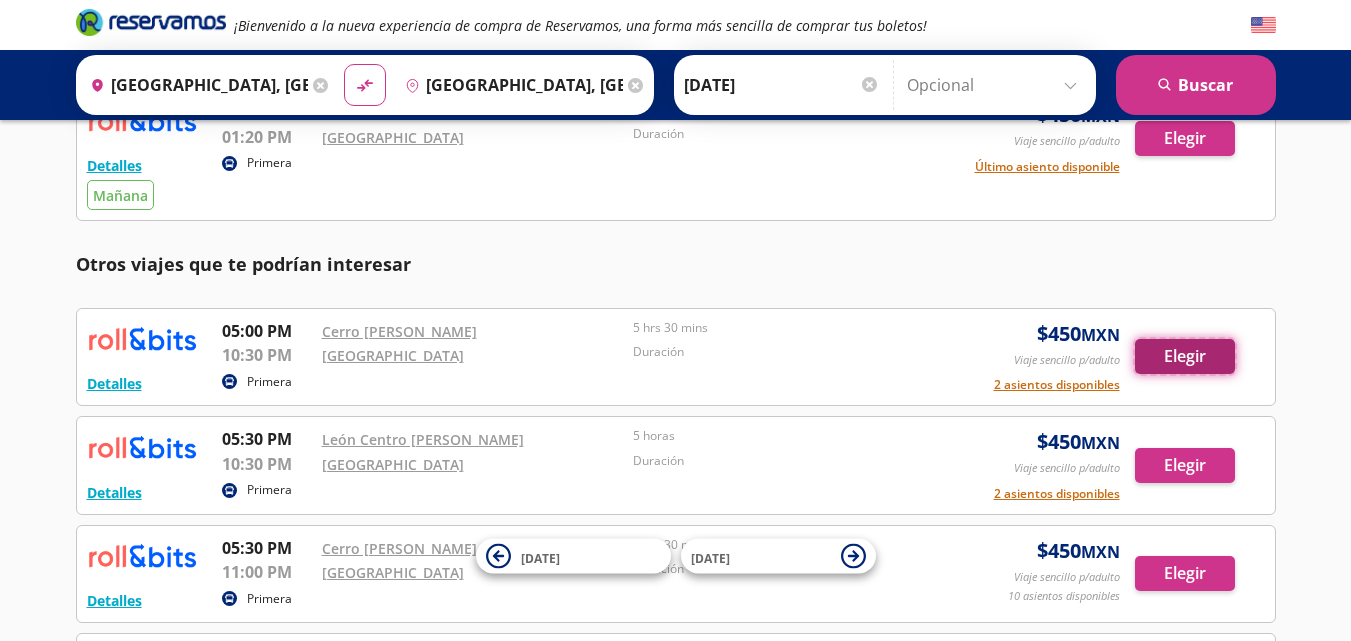 click on "Elegir" at bounding box center [1185, 356] 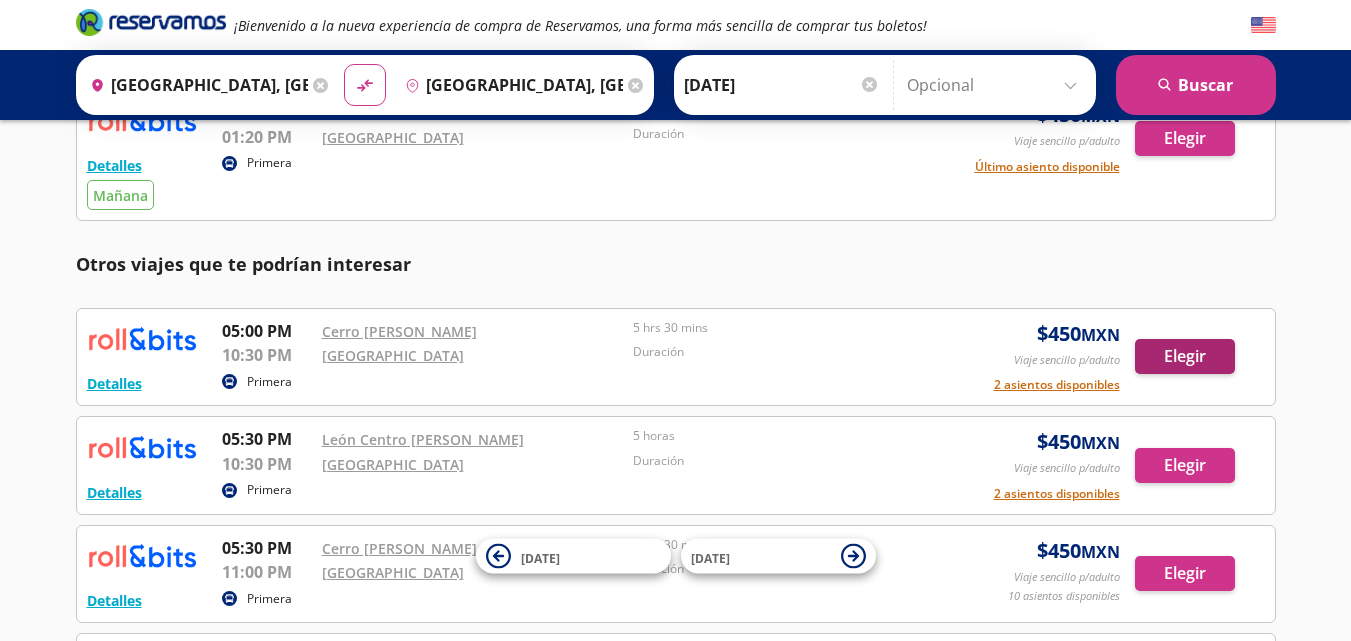scroll, scrollTop: 0, scrollLeft: 0, axis: both 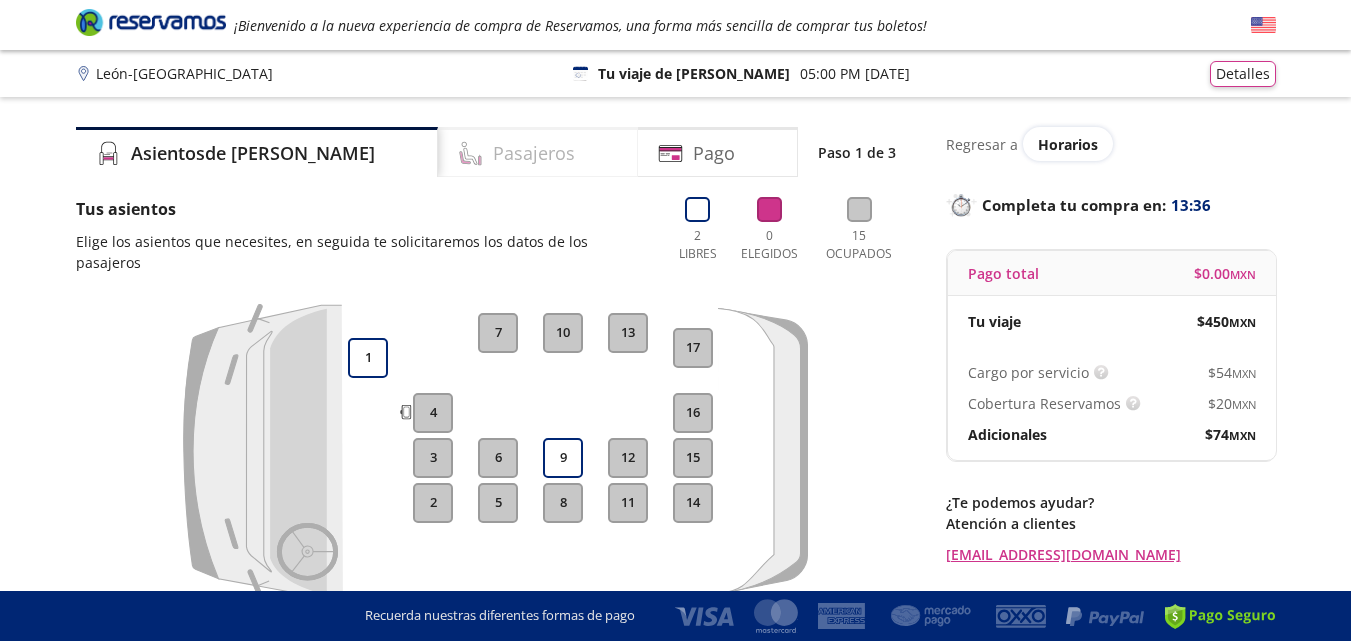 click on "Pasajeros" at bounding box center [538, 152] 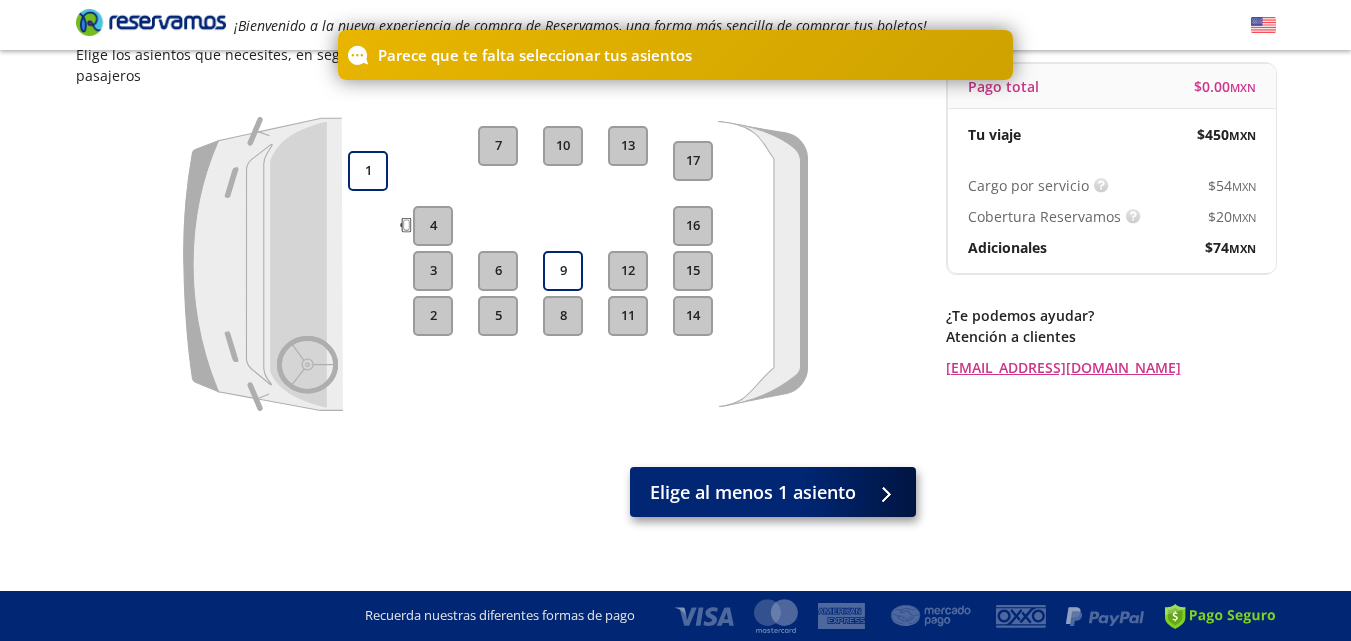 scroll, scrollTop: 0, scrollLeft: 0, axis: both 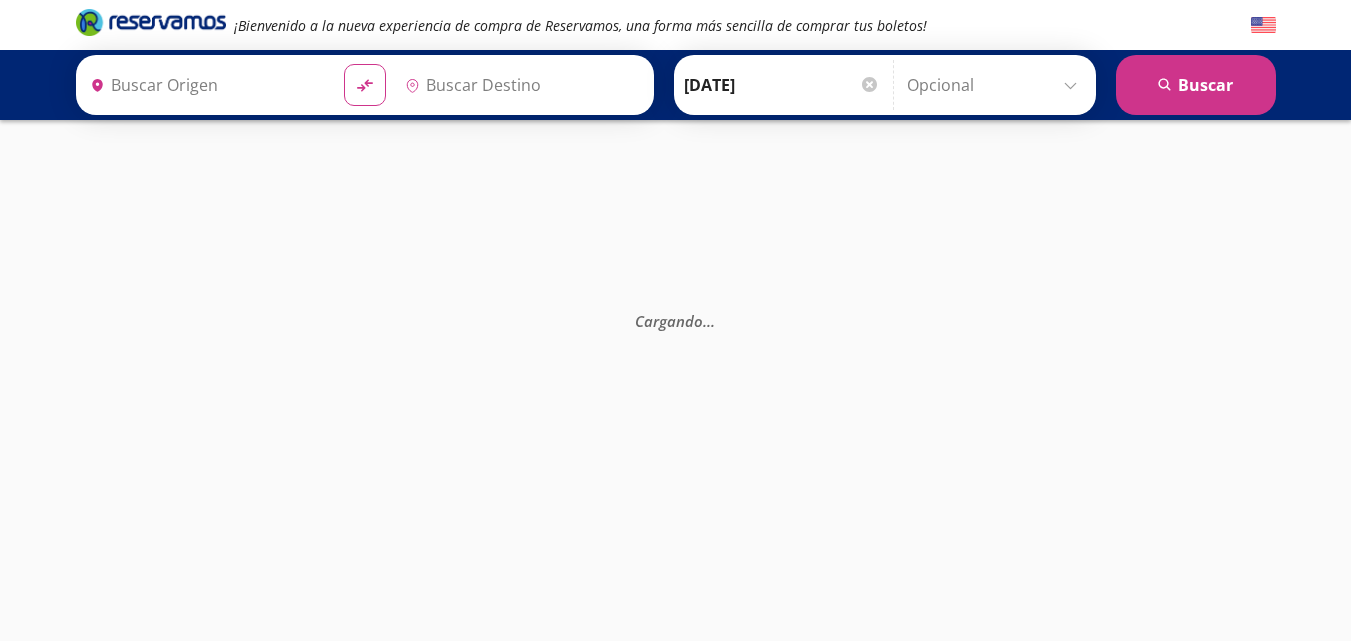 type on "[GEOGRAPHIC_DATA], [GEOGRAPHIC_DATA]" 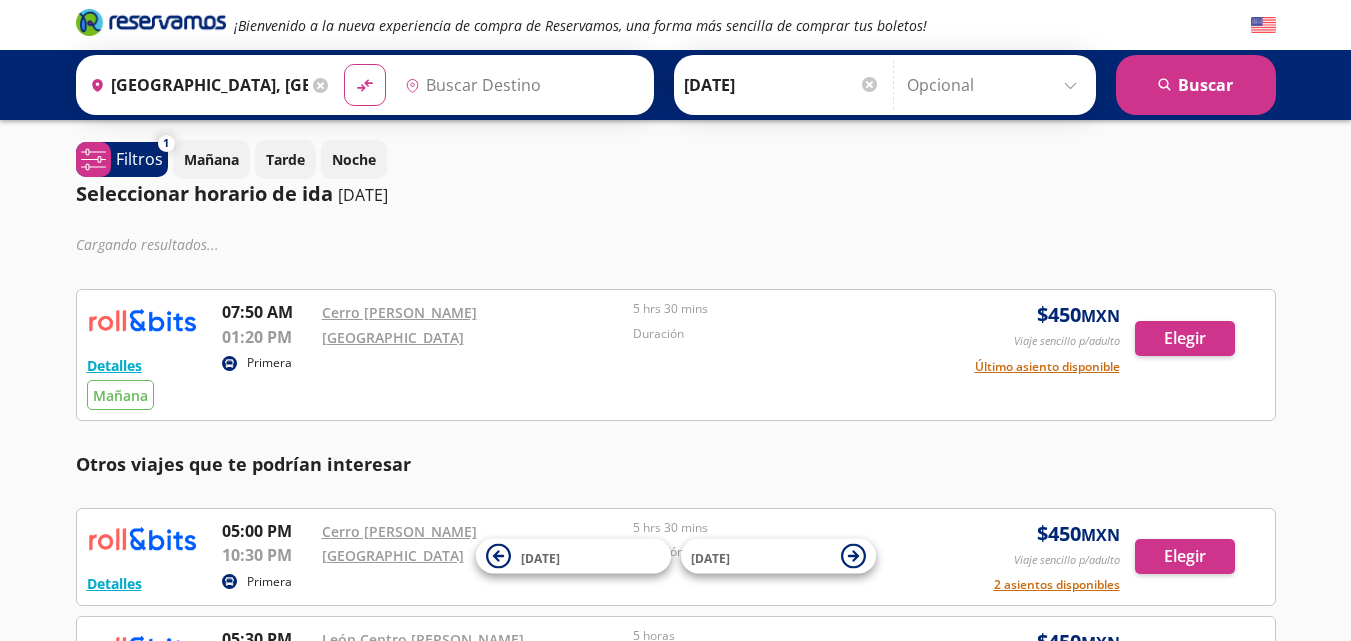 type on "[GEOGRAPHIC_DATA], [GEOGRAPHIC_DATA]" 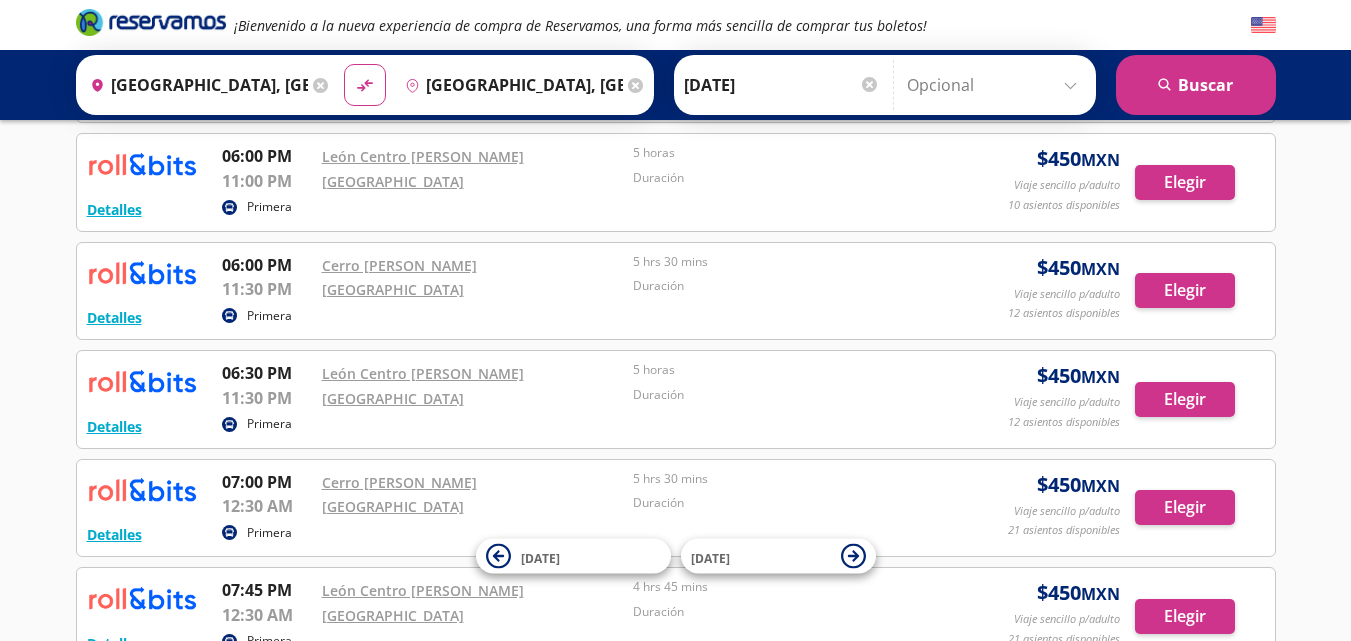 scroll, scrollTop: 893, scrollLeft: 0, axis: vertical 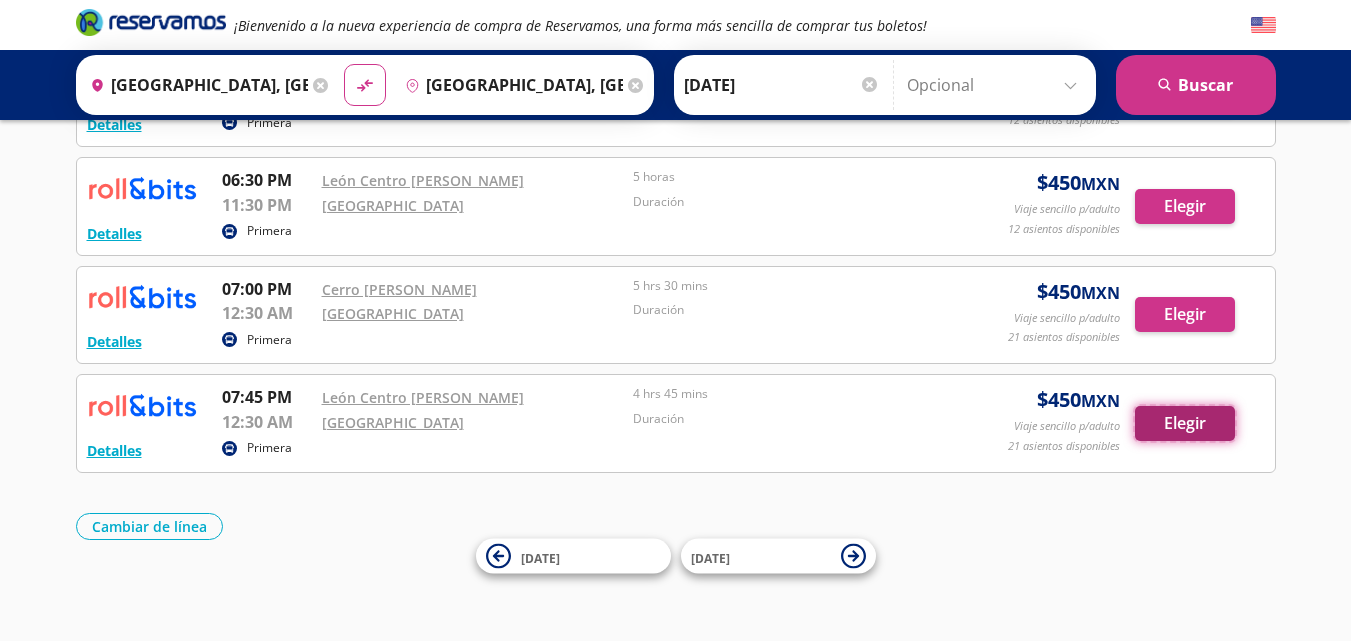 click on "Elegir" at bounding box center (1185, 423) 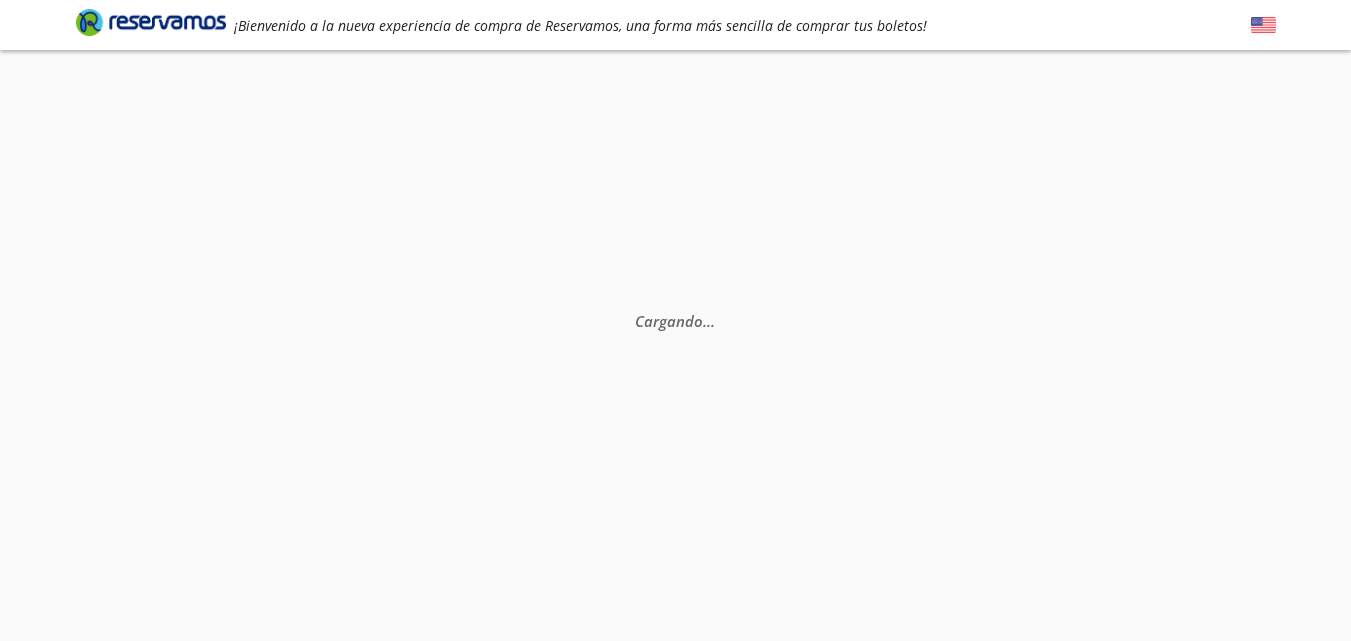 scroll, scrollTop: 0, scrollLeft: 0, axis: both 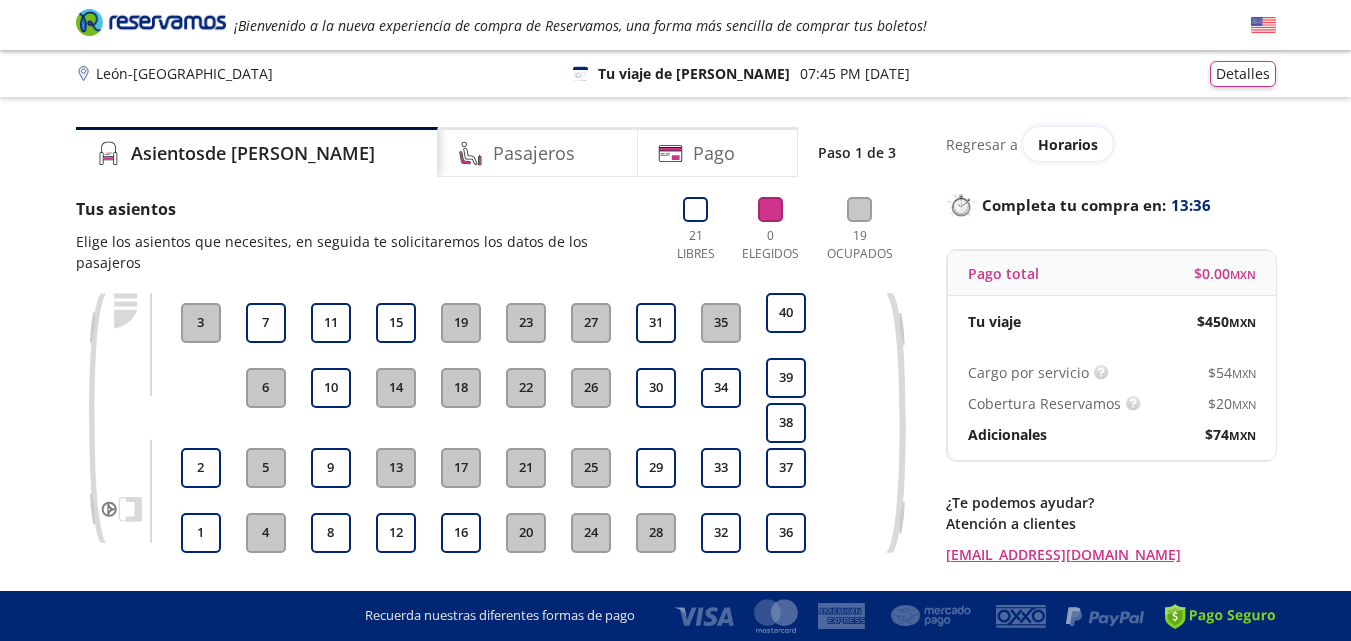 click on "21" at bounding box center [526, 468] 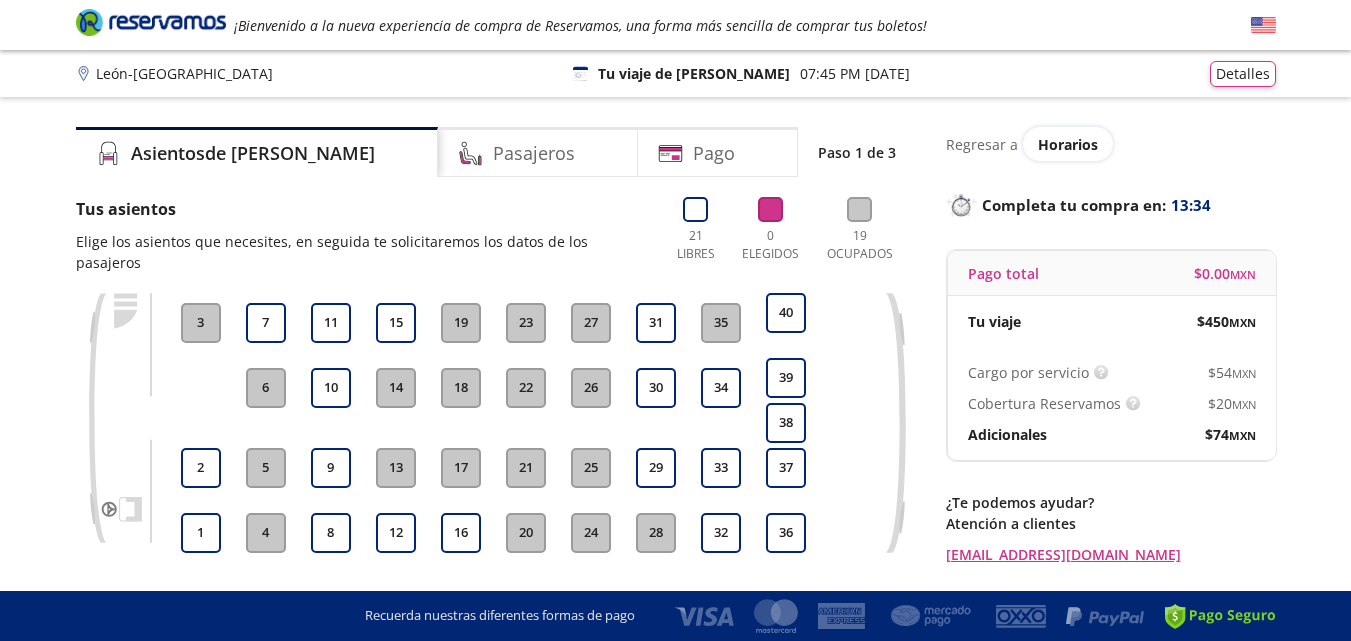 click on "21" at bounding box center [526, 468] 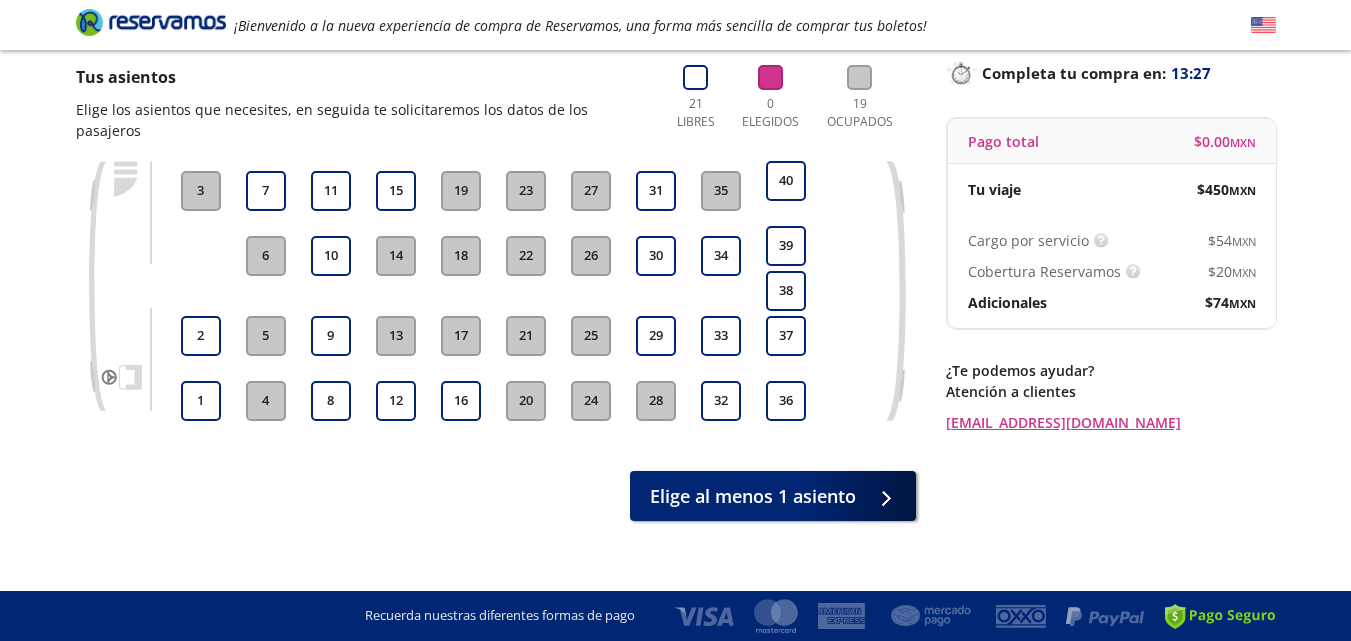 scroll, scrollTop: 32, scrollLeft: 0, axis: vertical 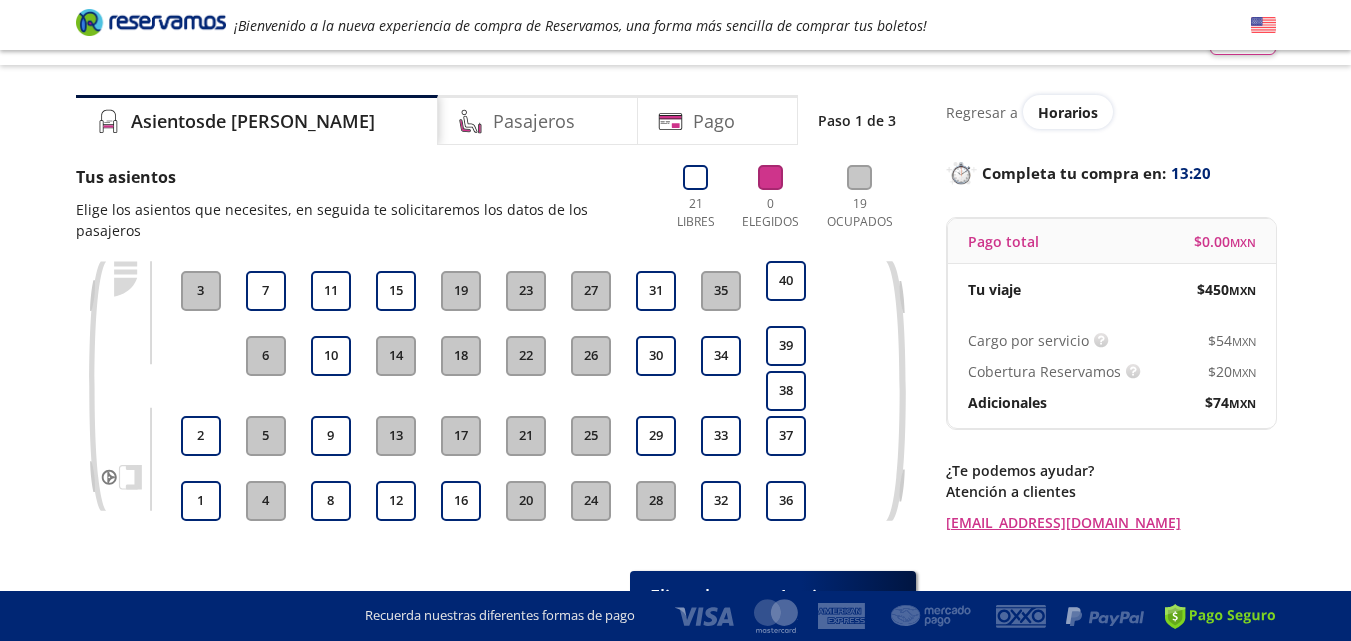 type 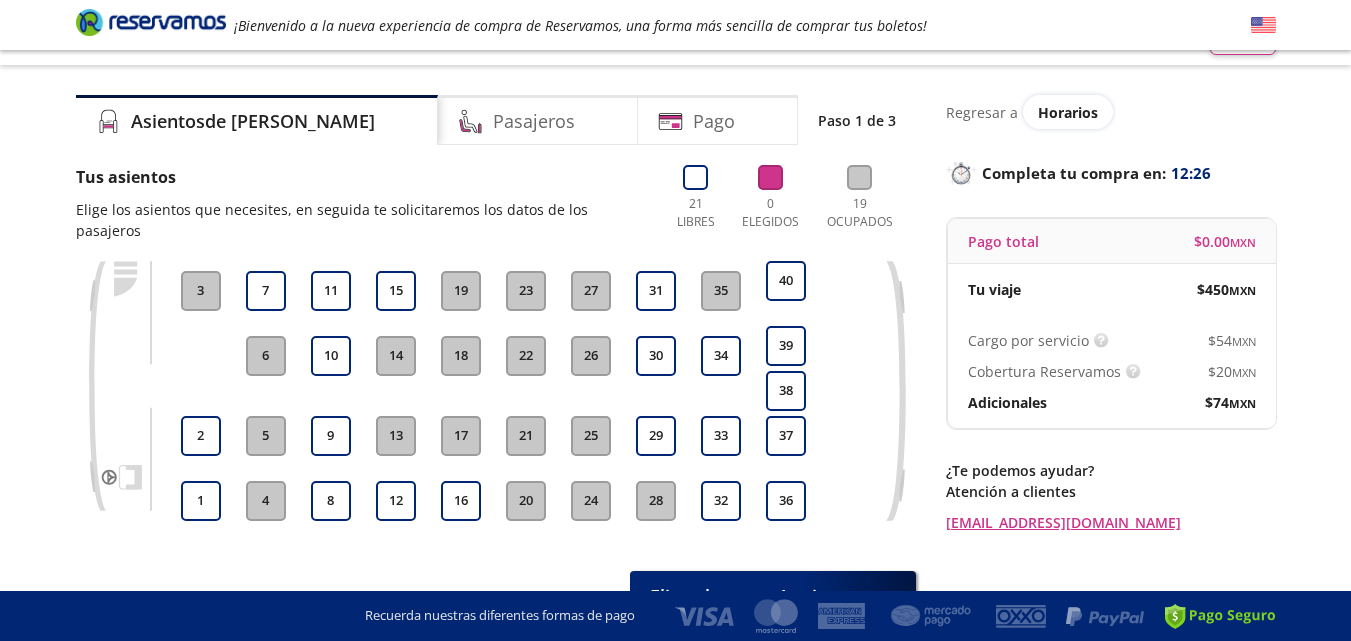scroll, scrollTop: 0, scrollLeft: 0, axis: both 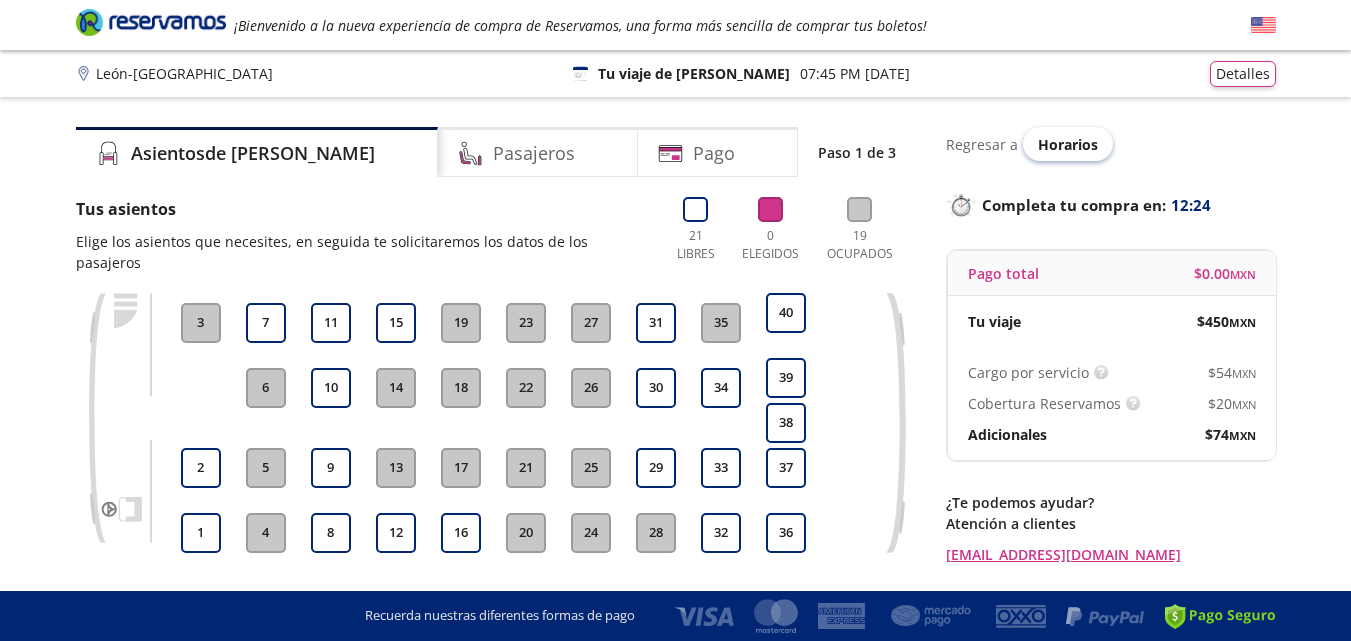 click on "Horarios" at bounding box center (1068, 144) 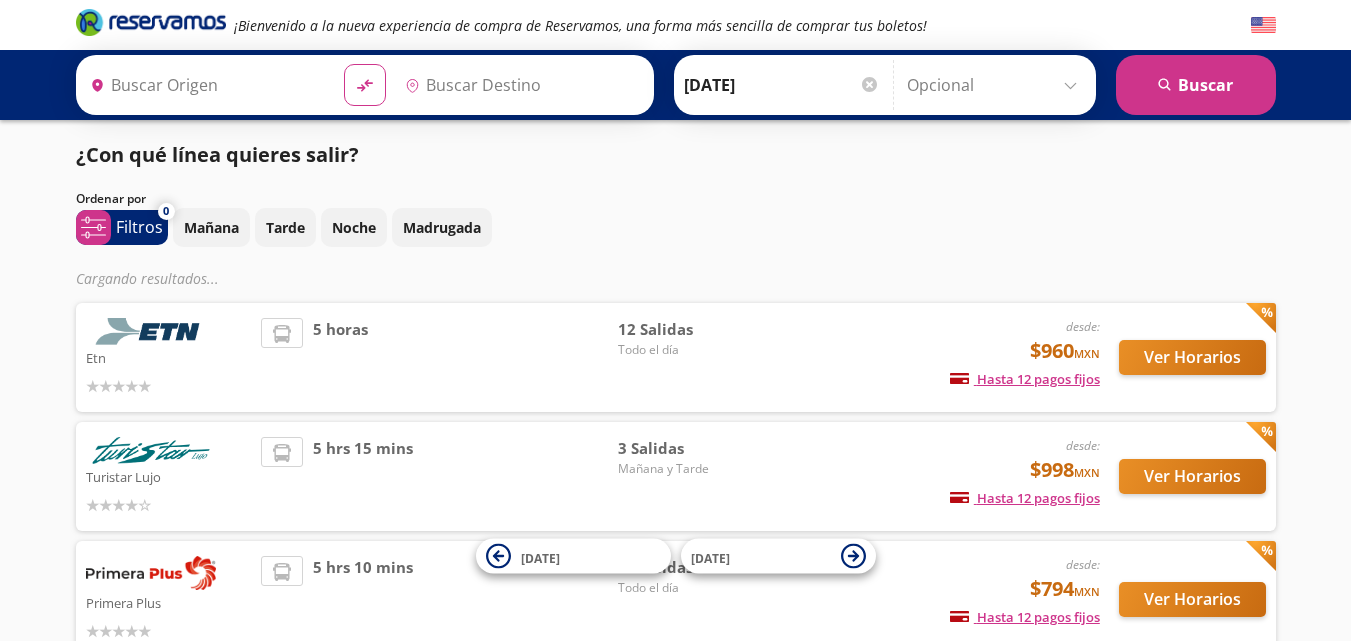 type on "[GEOGRAPHIC_DATA], [GEOGRAPHIC_DATA]" 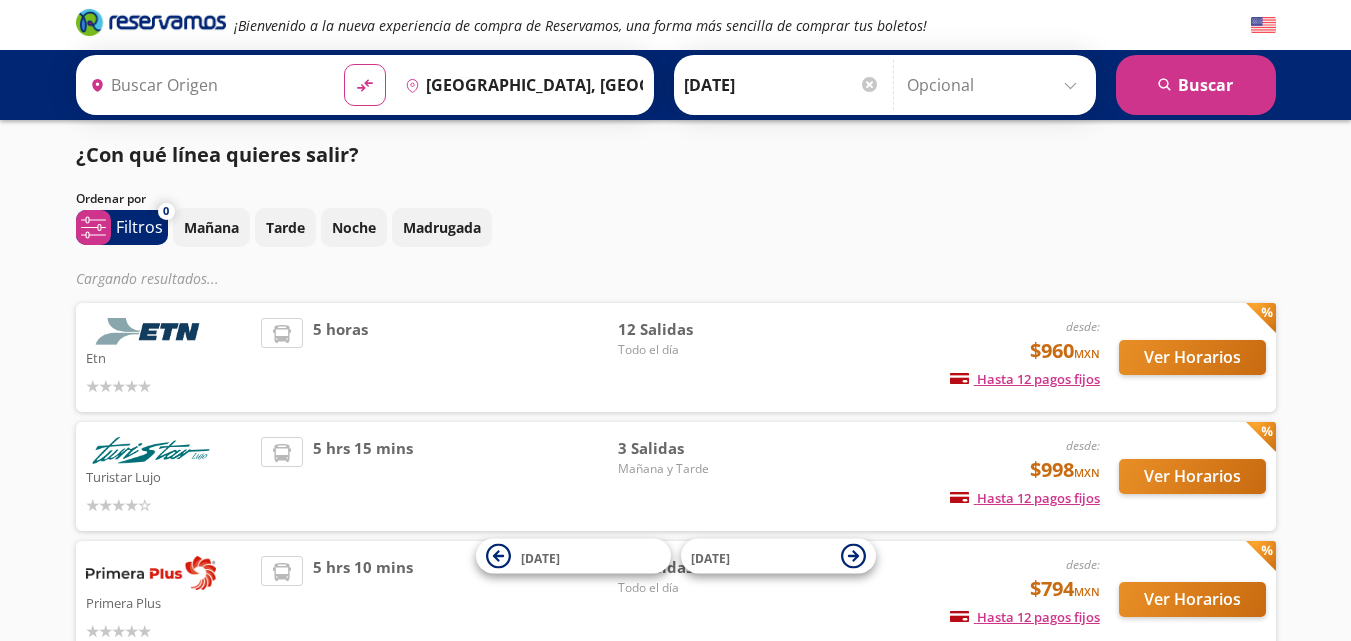 type on "[GEOGRAPHIC_DATA], [GEOGRAPHIC_DATA]" 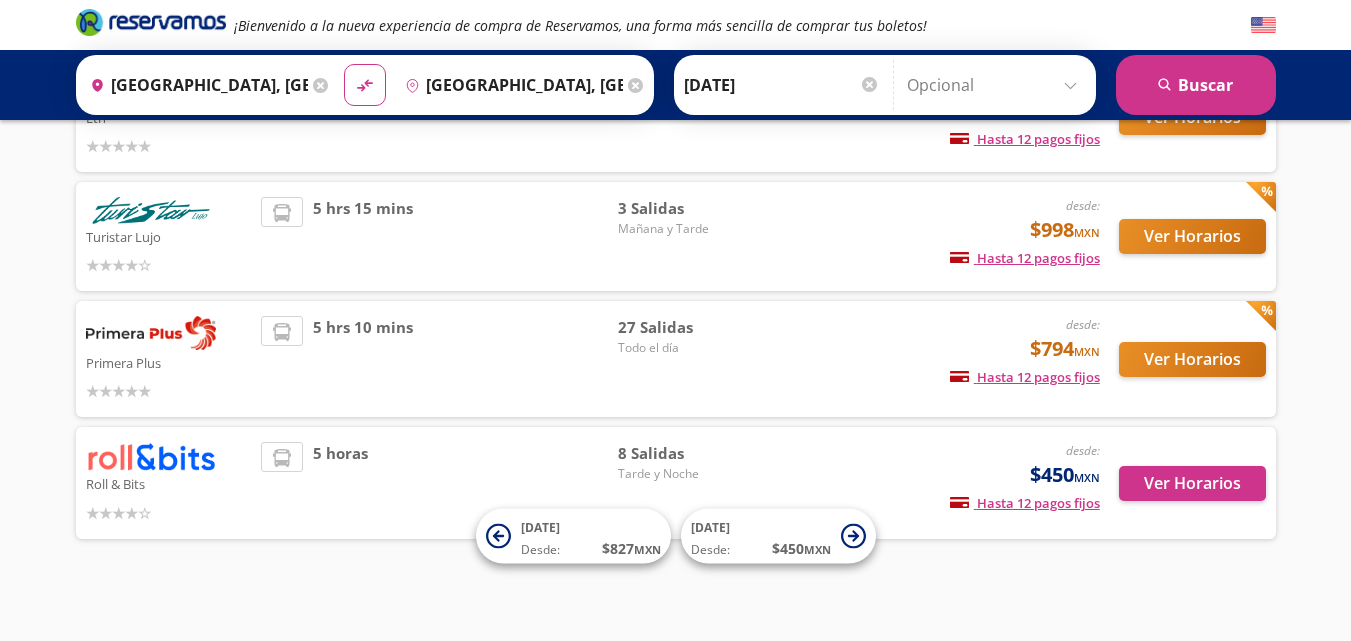 scroll, scrollTop: 210, scrollLeft: 0, axis: vertical 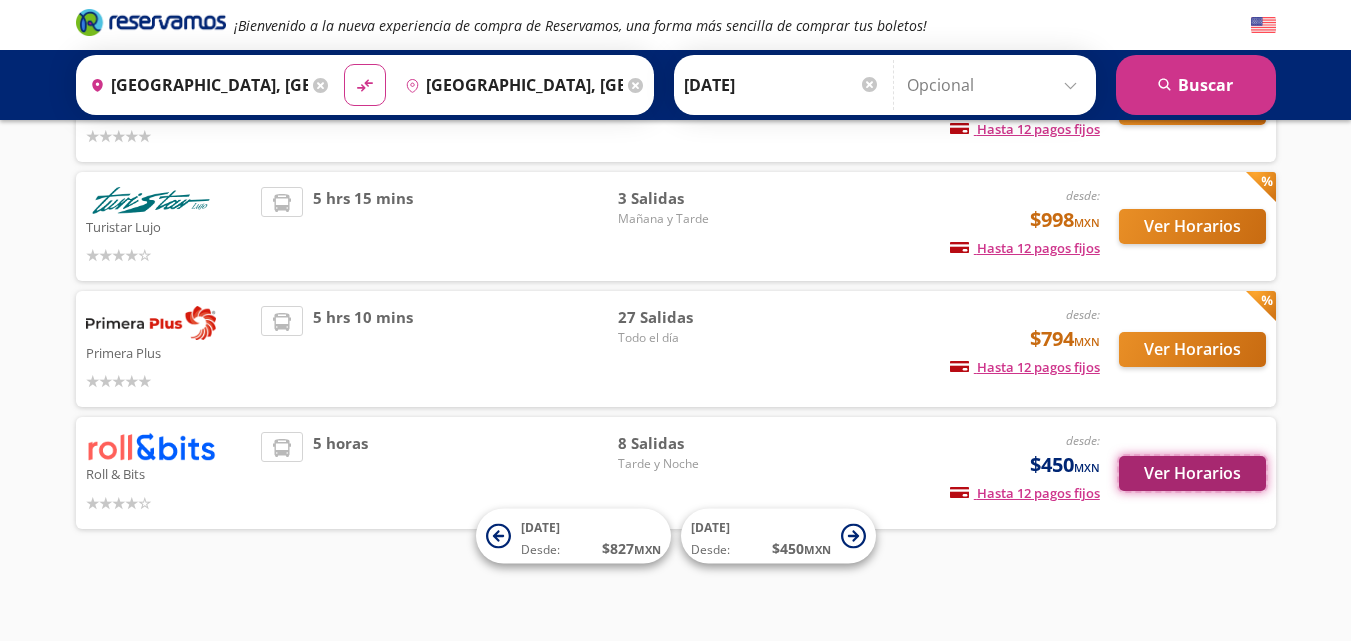 click on "Ver Horarios" at bounding box center [1192, 473] 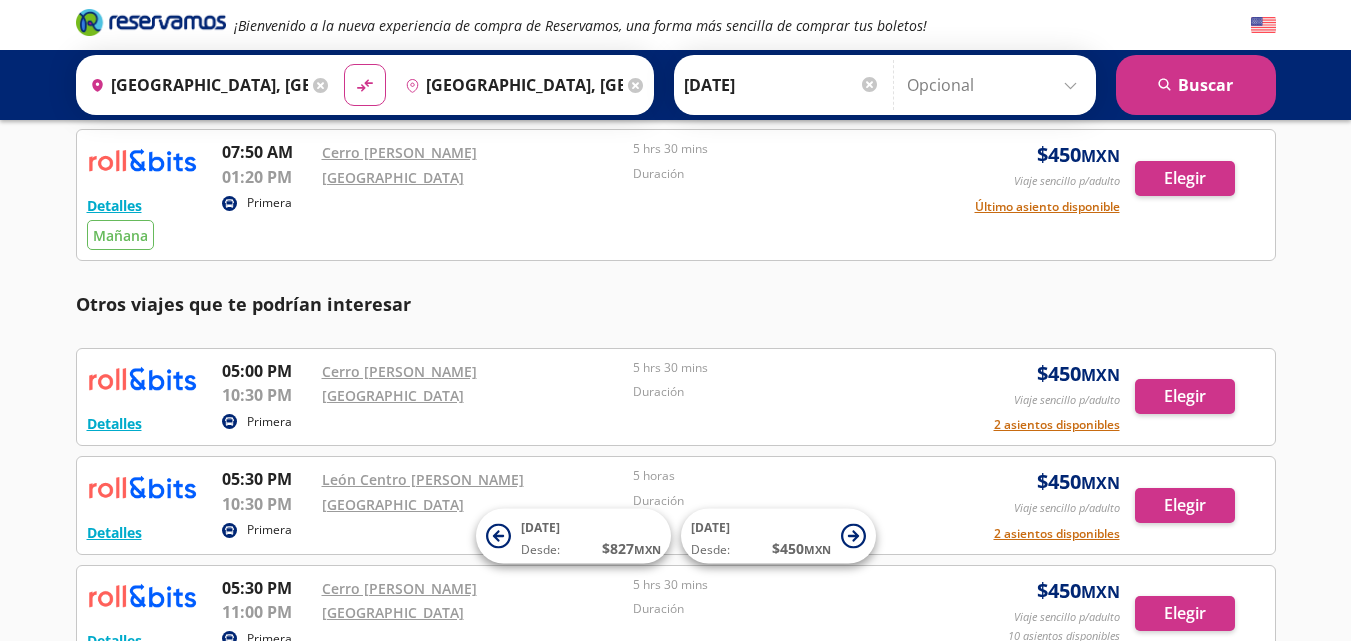 scroll, scrollTop: 200, scrollLeft: 0, axis: vertical 